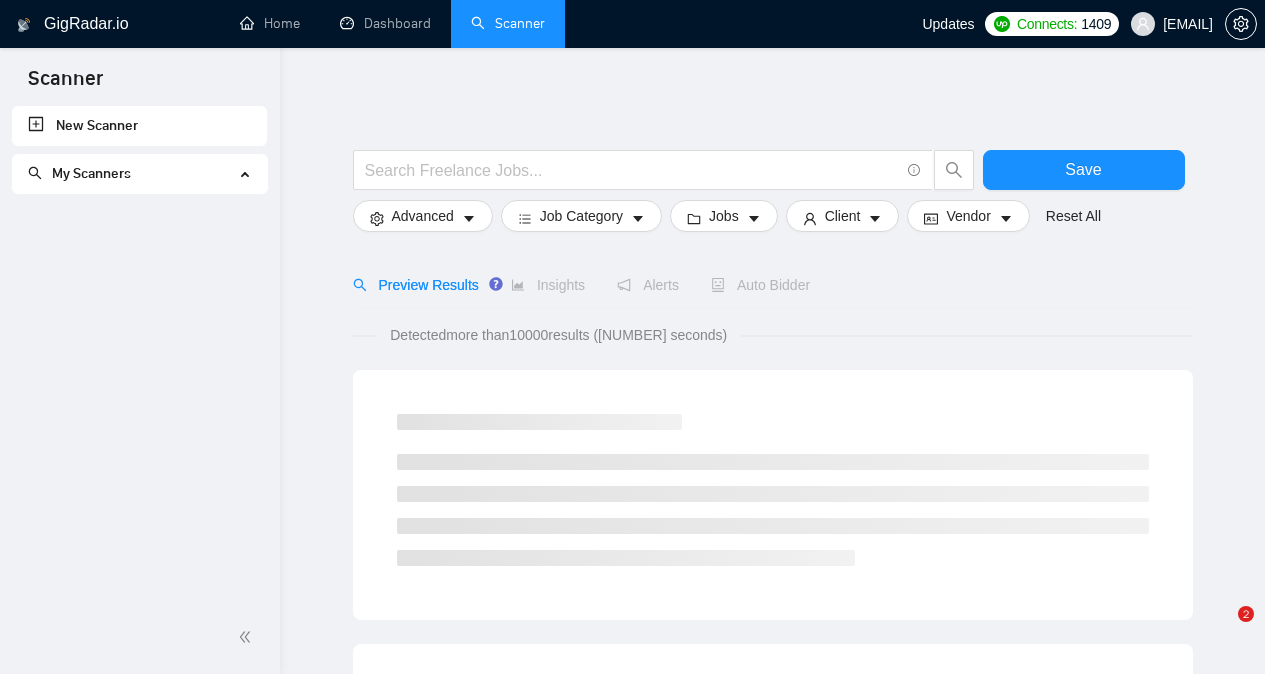 scroll, scrollTop: 0, scrollLeft: 0, axis: both 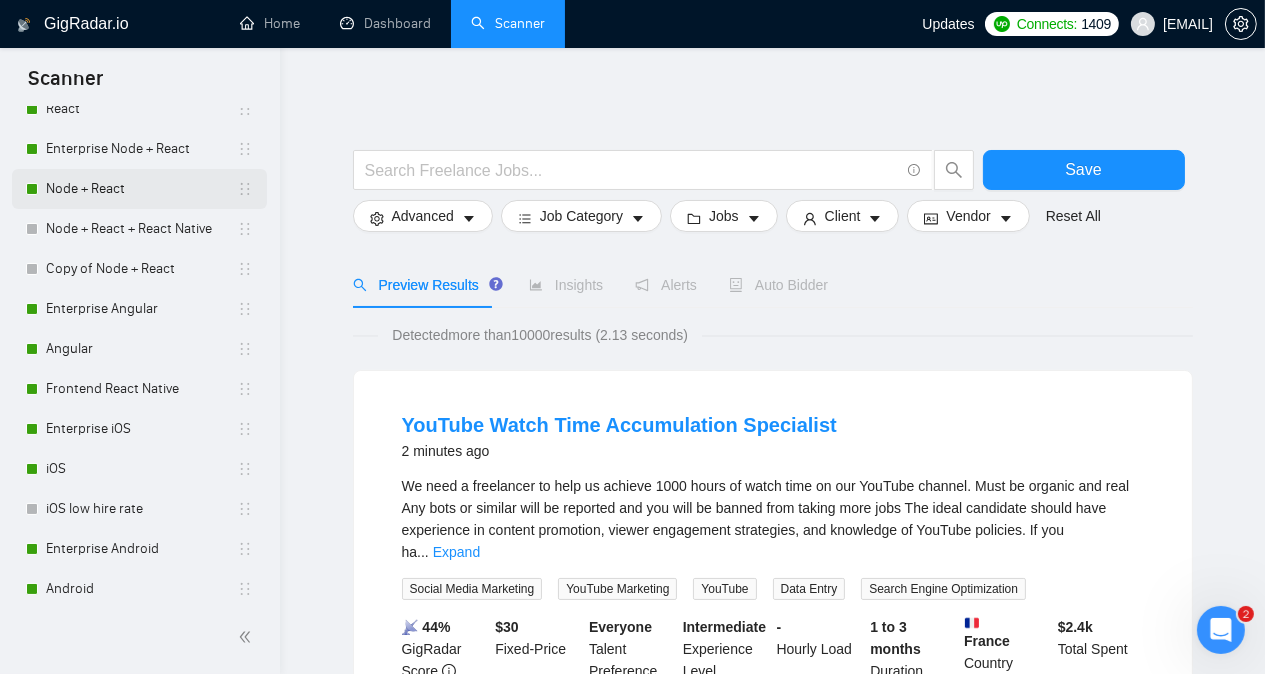 click on "Node + React" at bounding box center (141, 189) 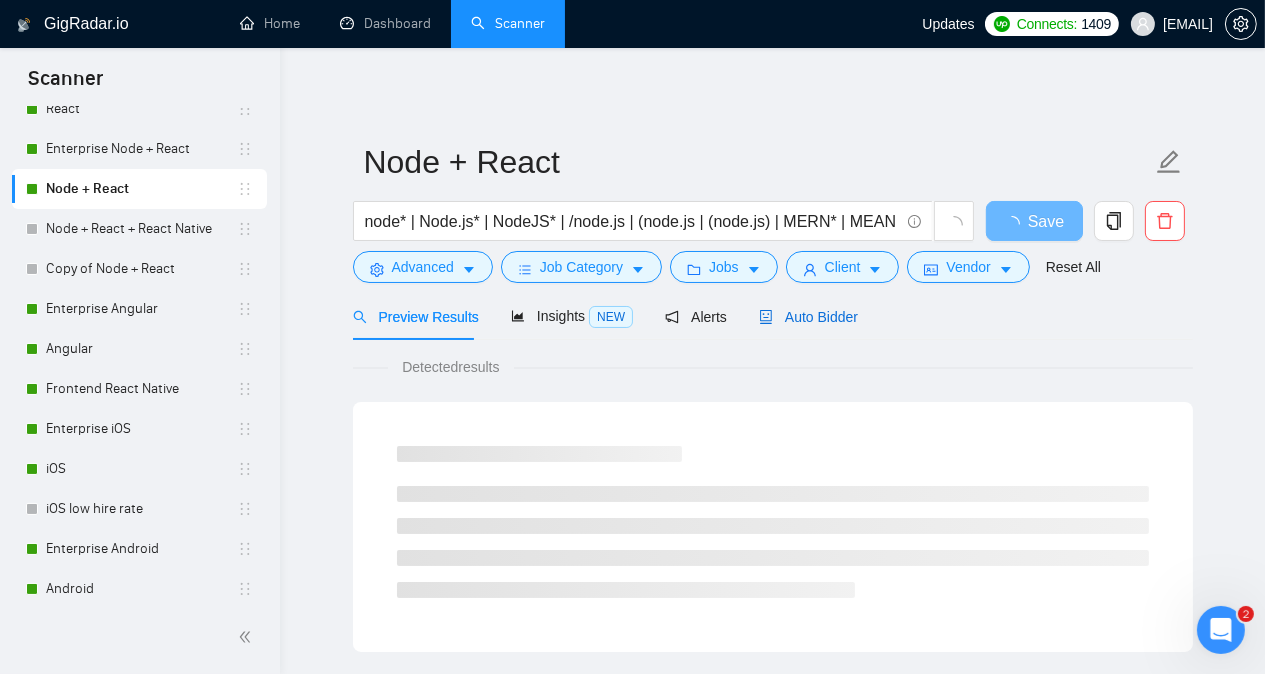 click on "Auto Bidder" at bounding box center [808, 317] 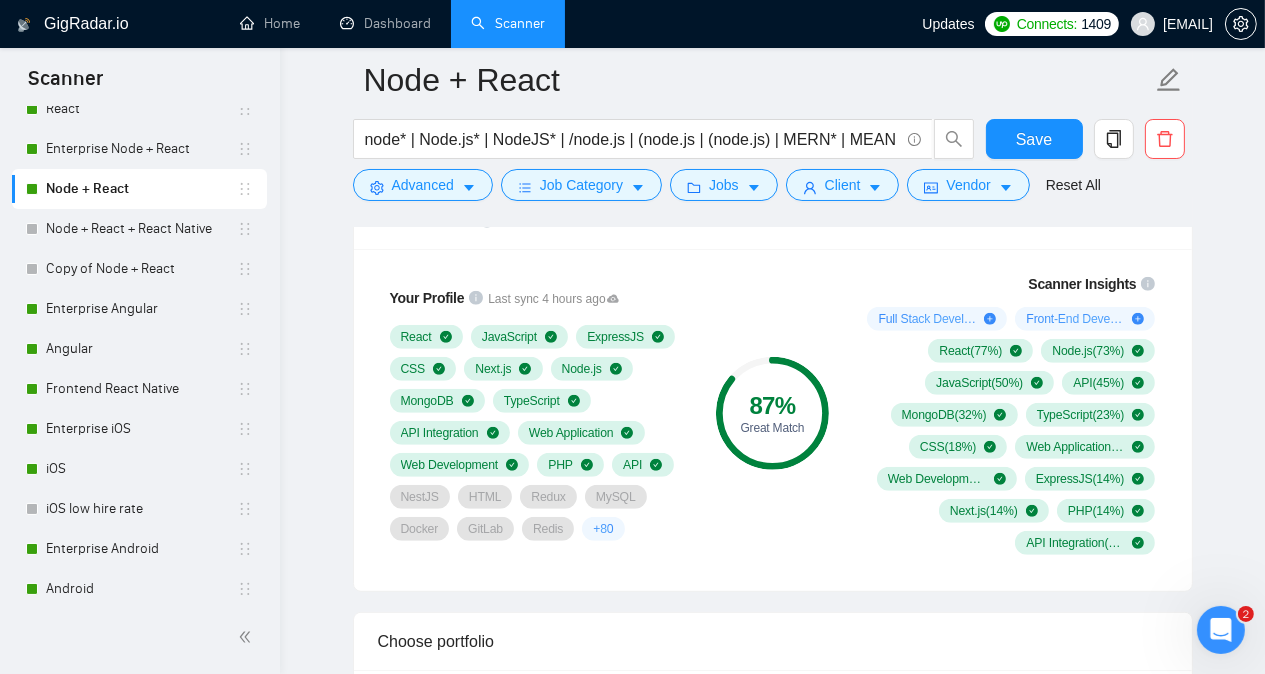 scroll, scrollTop: 1354, scrollLeft: 0, axis: vertical 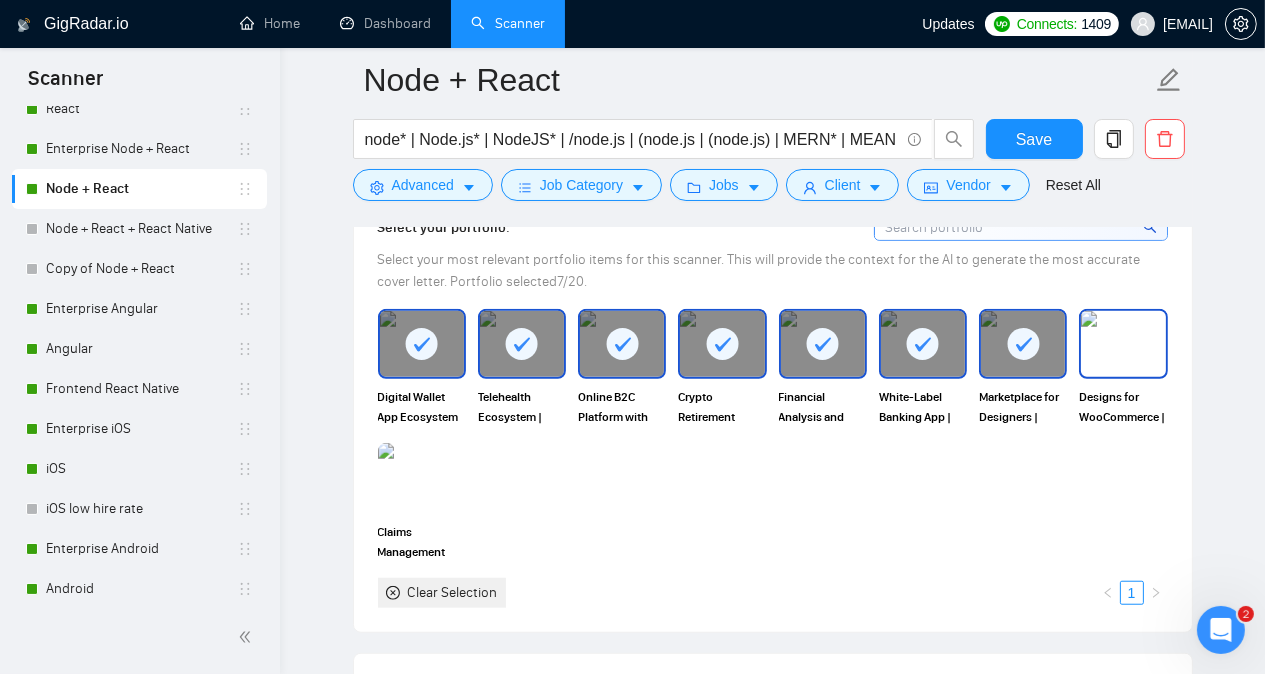 click at bounding box center [1123, 344] 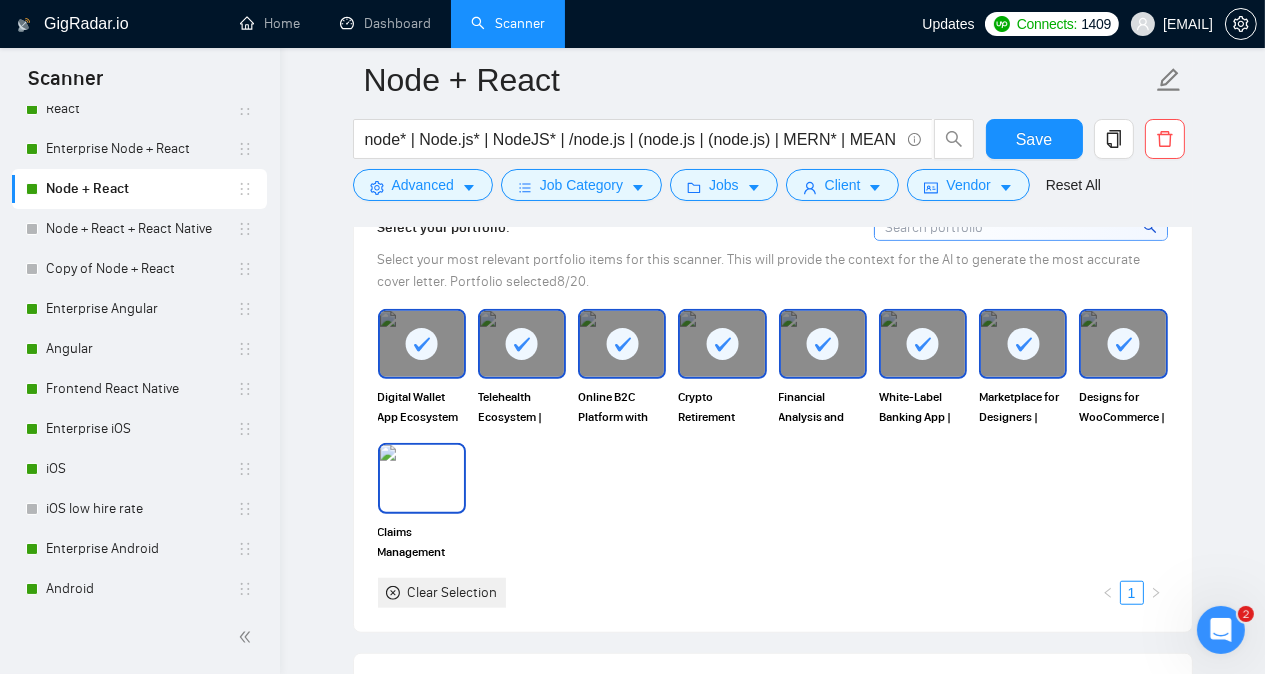 click at bounding box center [422, 478] 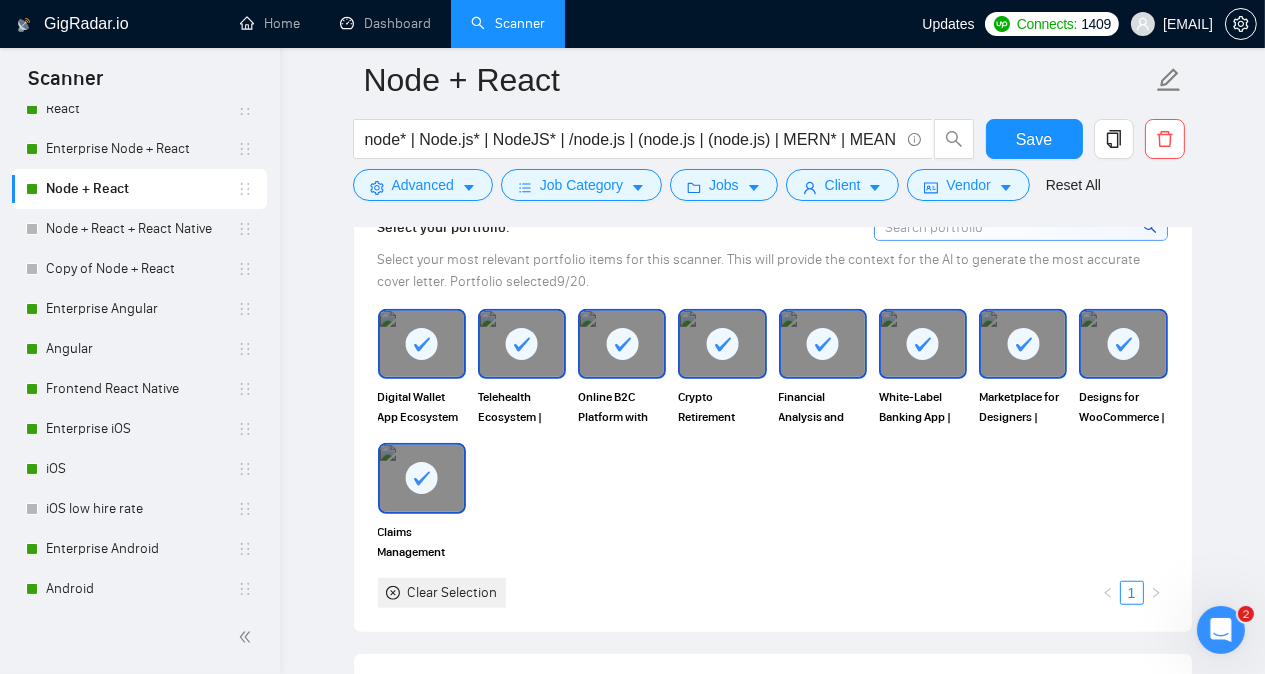 click on "Node + React node* | Node.js* | NodeJS* | /node.js | (node.js | (node.js) | MERN* | MEAN | react* Save Advanced   Job Category   Jobs   Client   Vendor   Reset All Preview Results Insights NEW Alerts Auto Bidder Auto Bidding Enabled Auto Bidding Enabled: ON Auto Bidder Schedule Auto Bidding Type: Automated (recommended) Semi-automated Auto Bidding Schedule: 24/7 Custom Custom Auto Bidder Schedule Repeat every week on Monday Tuesday Wednesday Thursday Friday Saturday Sunday Active Hours ( Europe/Kiev ): From: To: ( 24  hours) Europe/Kiev Auto Bidding Type Select your bidding algorithm: Choose the algorithm for you bidding. The price per proposal does not include your connects expenditure. Template Bidder Works great for narrow segments and short cover letters that don't change. 0.50  credits / proposal Sardor AI 🤖 Personalise your cover letter with ai [placeholders] 1.00  credits / proposal Experimental Laziza AI  👑   NEW   Learn more 2.00  credits / proposal $12.15 savings Team & Freelancer Select team:" at bounding box center [772, 1322] 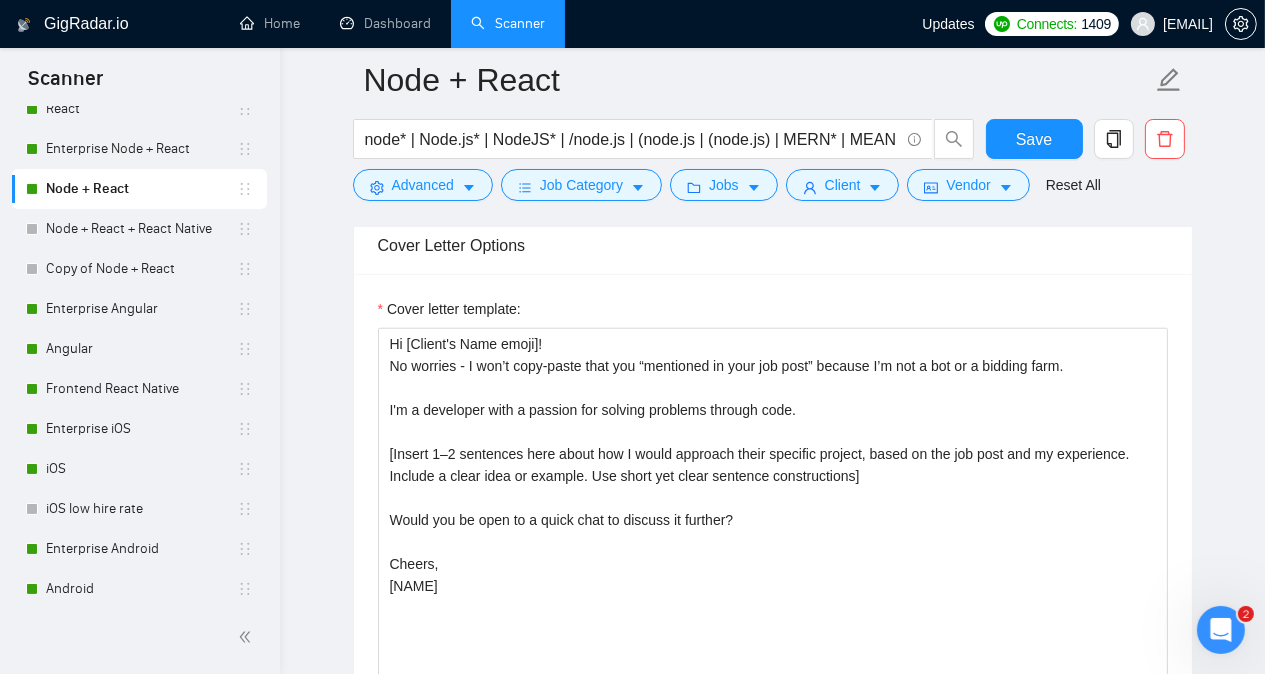 scroll, scrollTop: 2258, scrollLeft: 0, axis: vertical 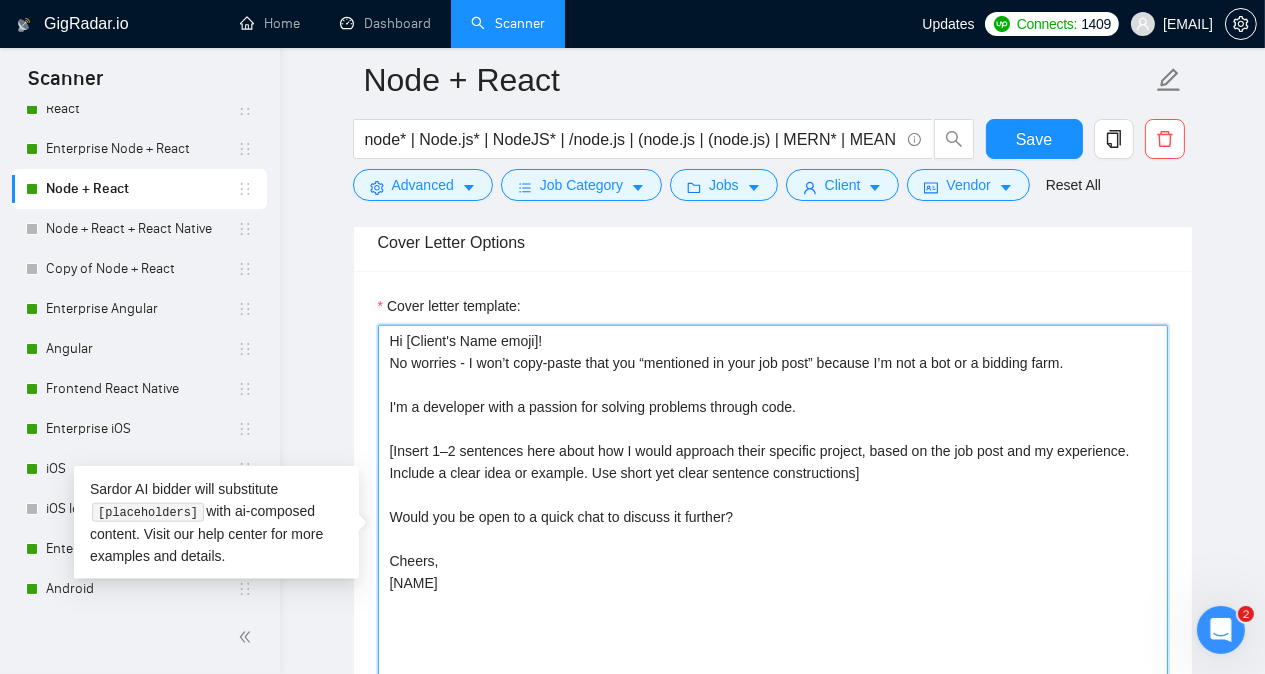 drag, startPoint x: 390, startPoint y: 332, endPoint x: 460, endPoint y: 550, distance: 228.96288 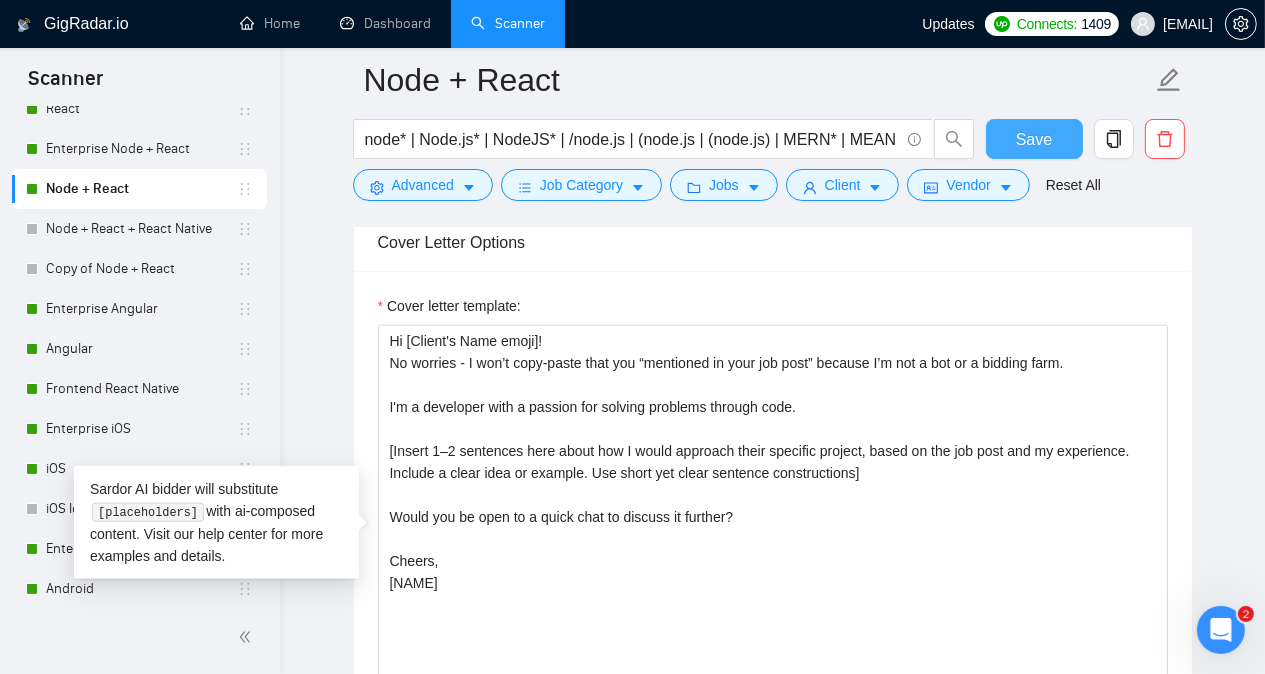 click on "Save" at bounding box center [1034, 139] 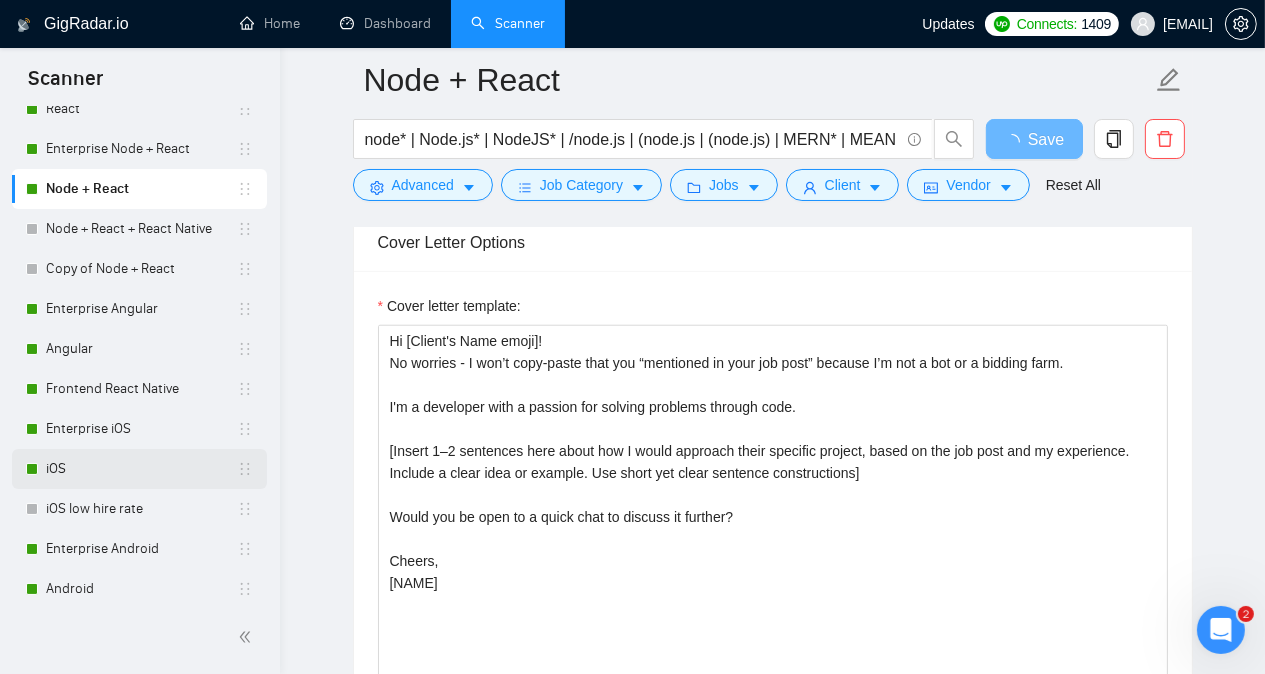 click on "iOS" at bounding box center [141, 469] 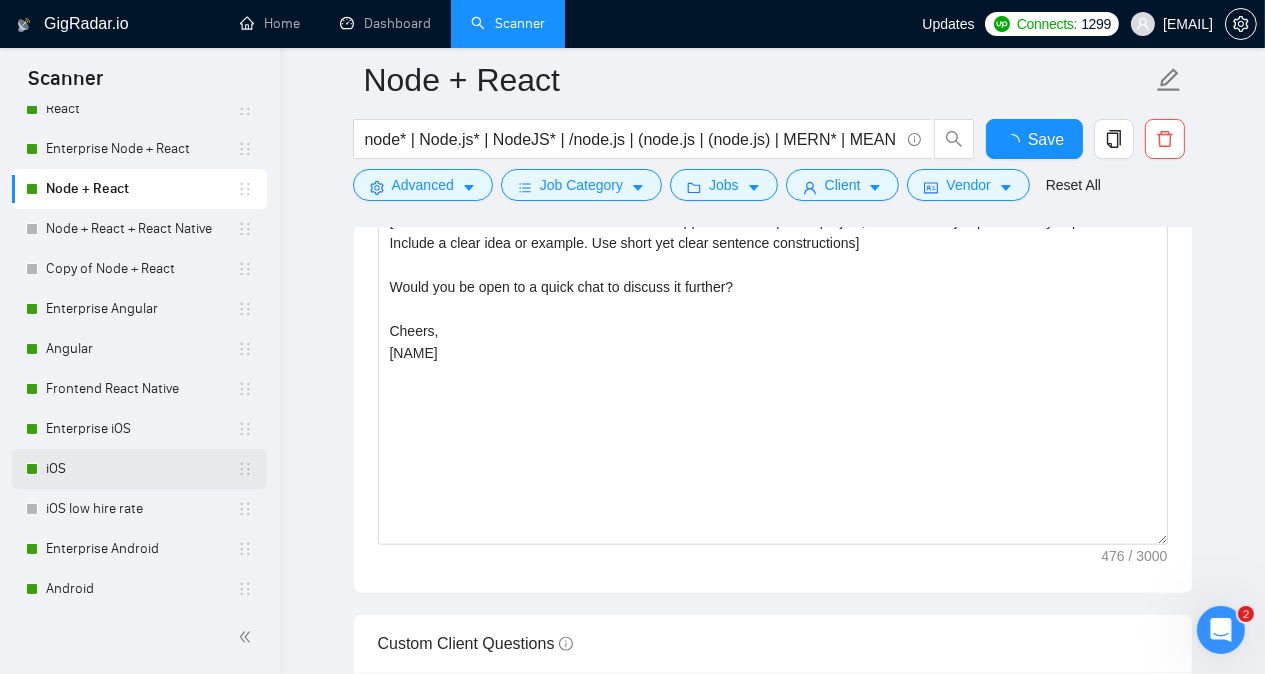 scroll, scrollTop: 55, scrollLeft: 0, axis: vertical 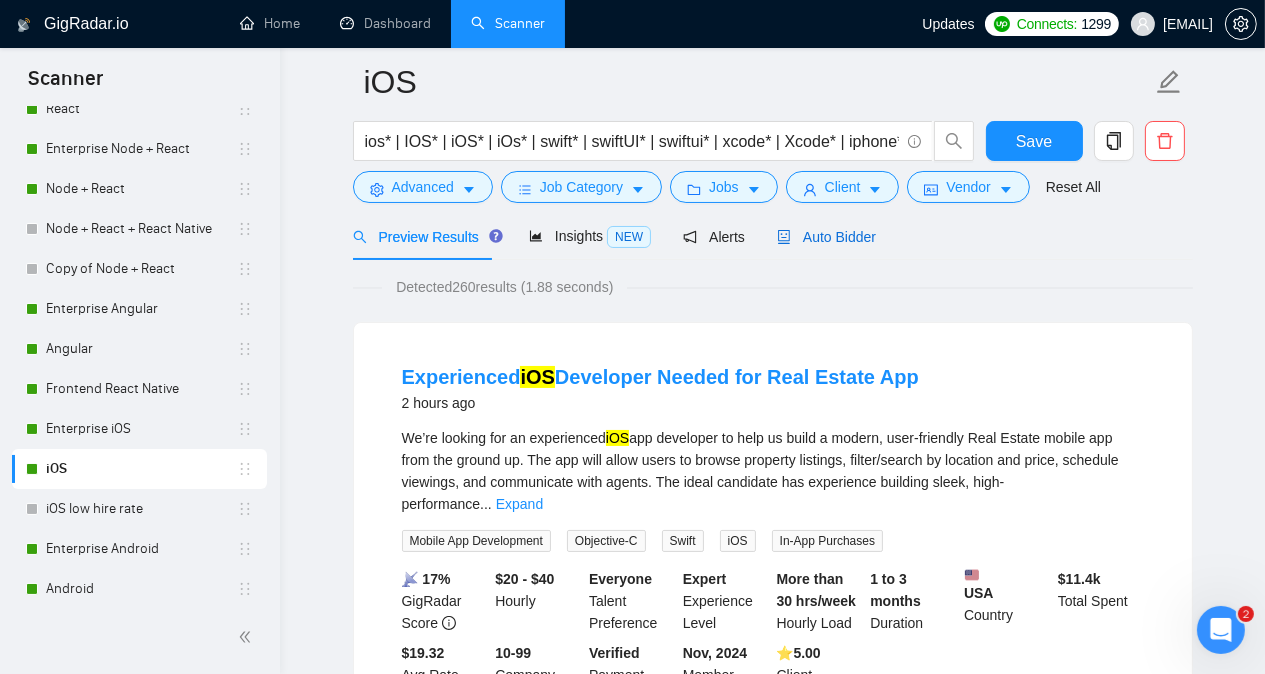 click on "Auto Bidder" at bounding box center (826, 237) 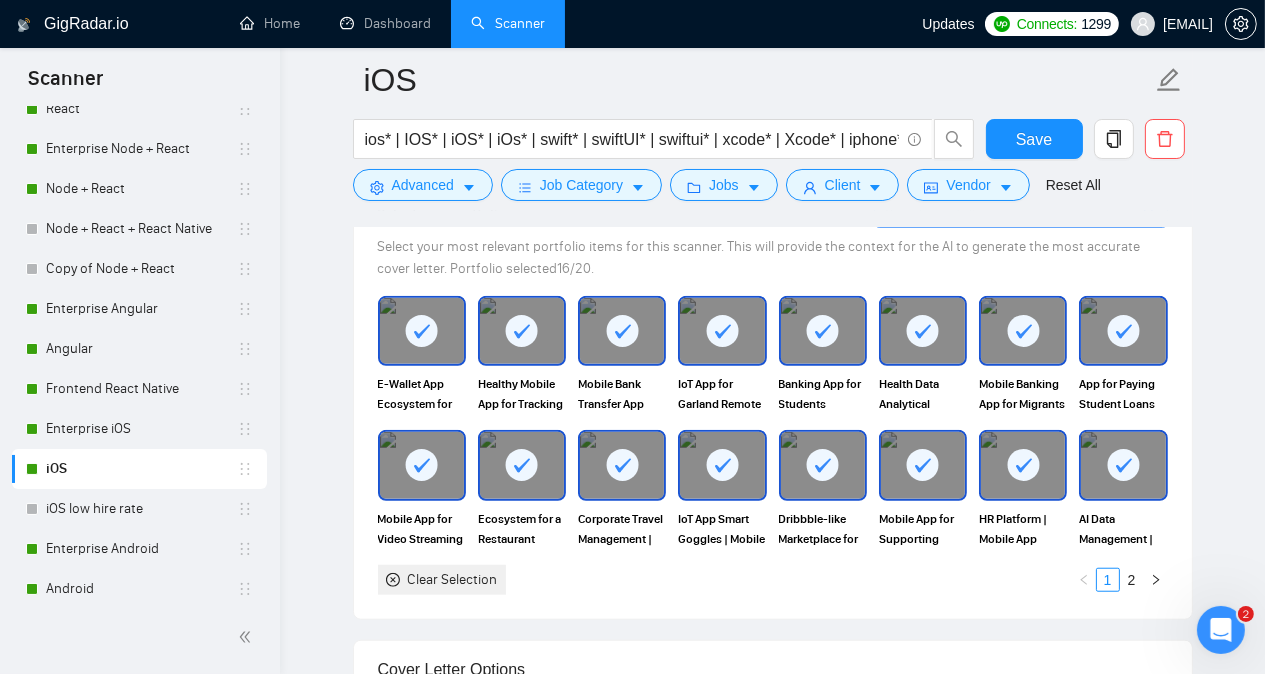 scroll, scrollTop: 1916, scrollLeft: 0, axis: vertical 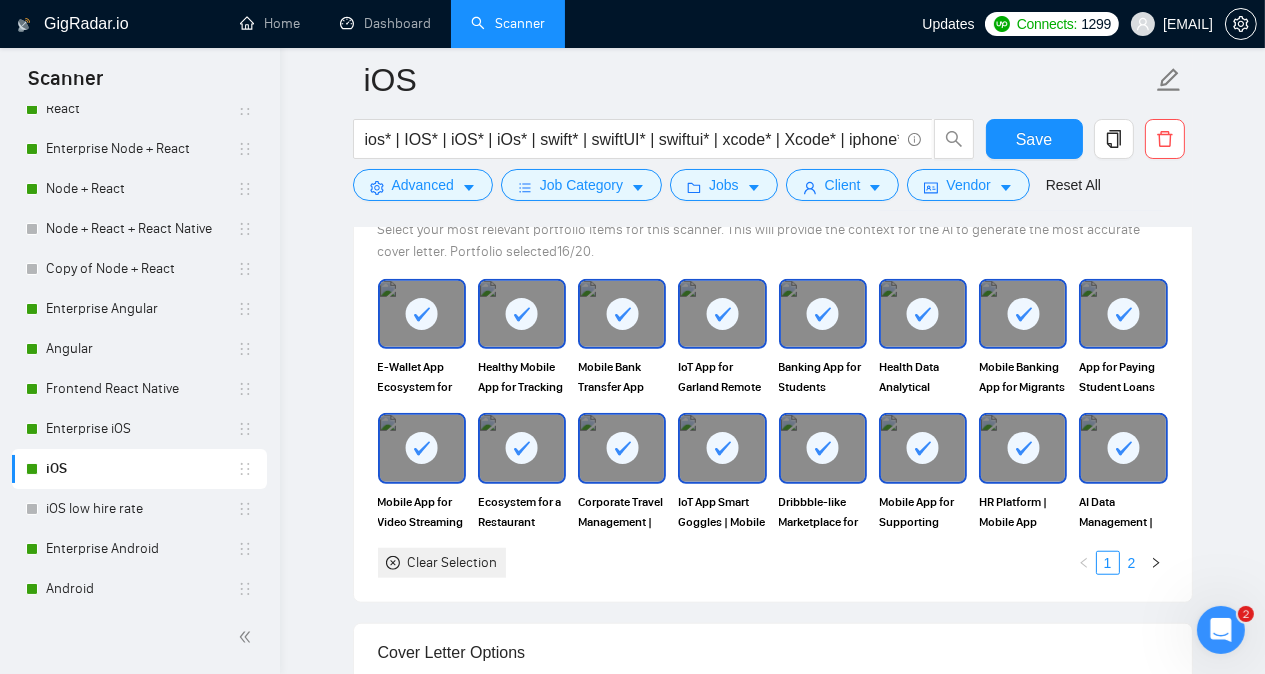 click on "2" at bounding box center [1132, 563] 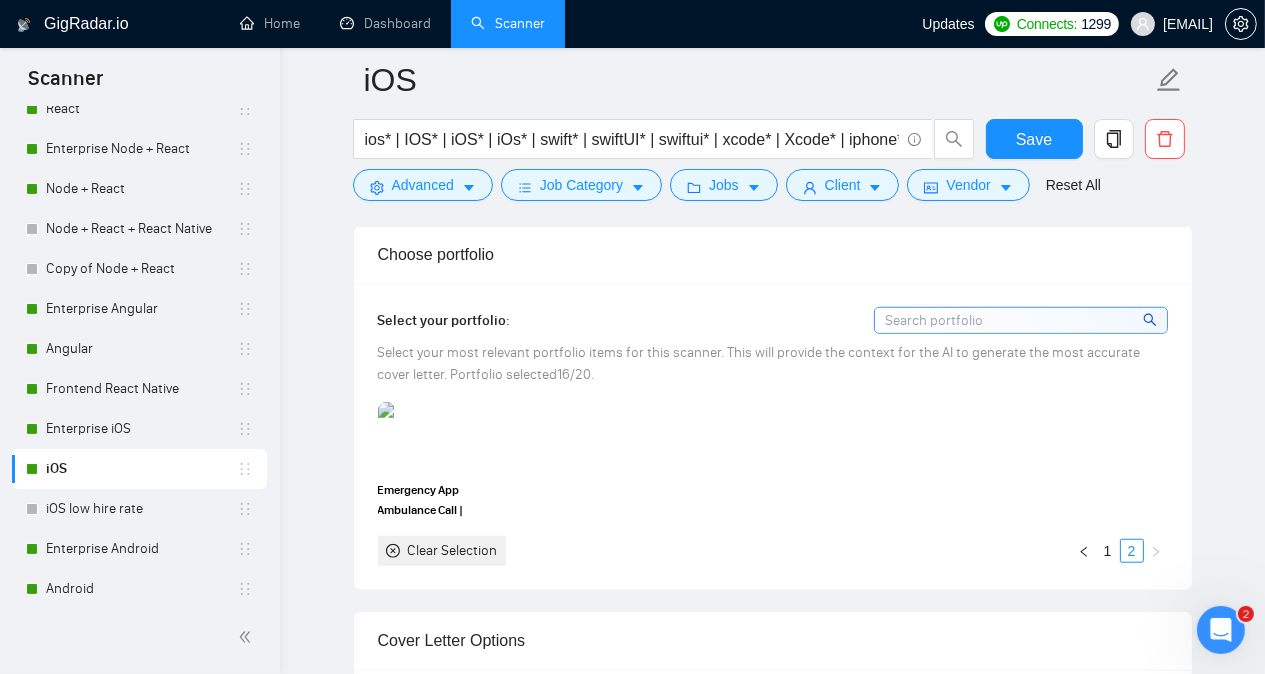 scroll, scrollTop: 1814, scrollLeft: 0, axis: vertical 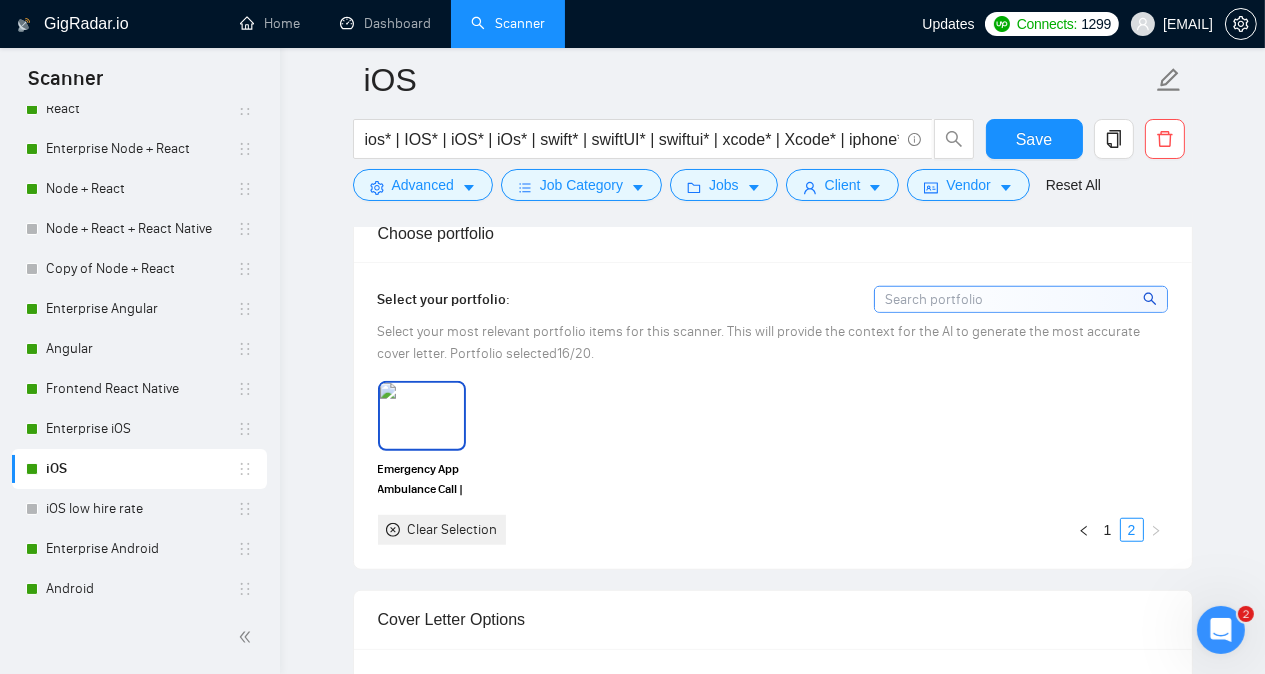 click at bounding box center (422, 416) 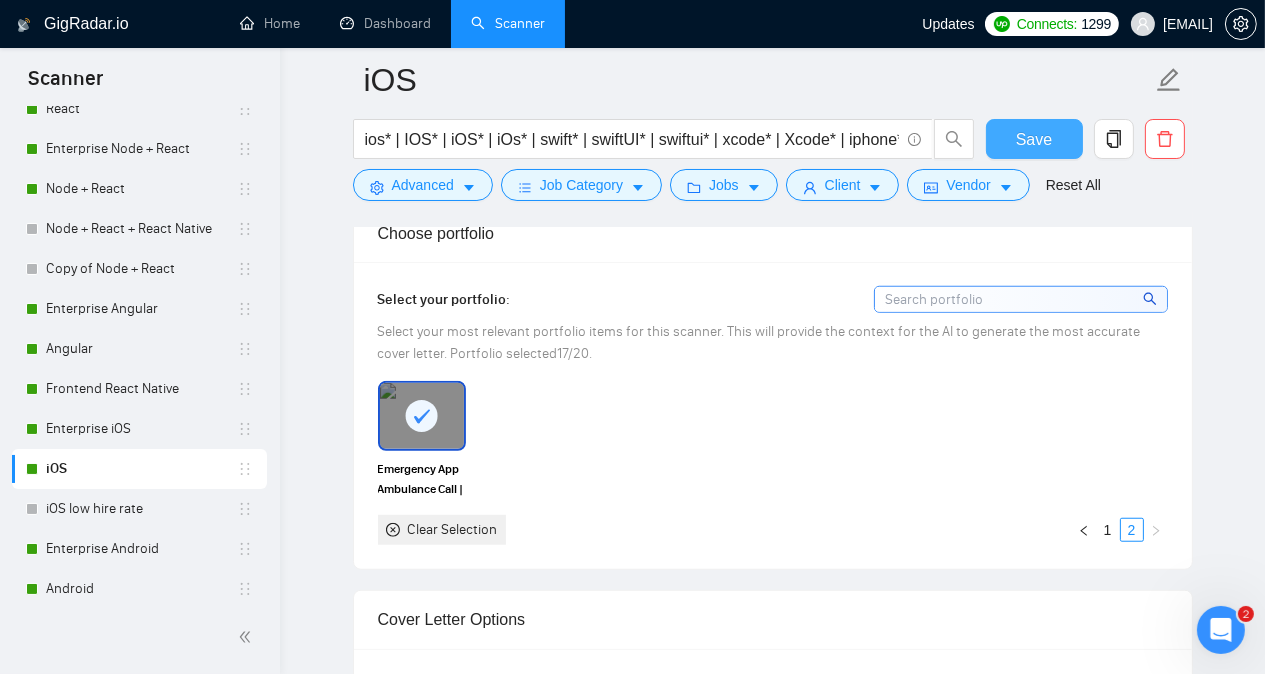 click on "Save" at bounding box center (1034, 139) 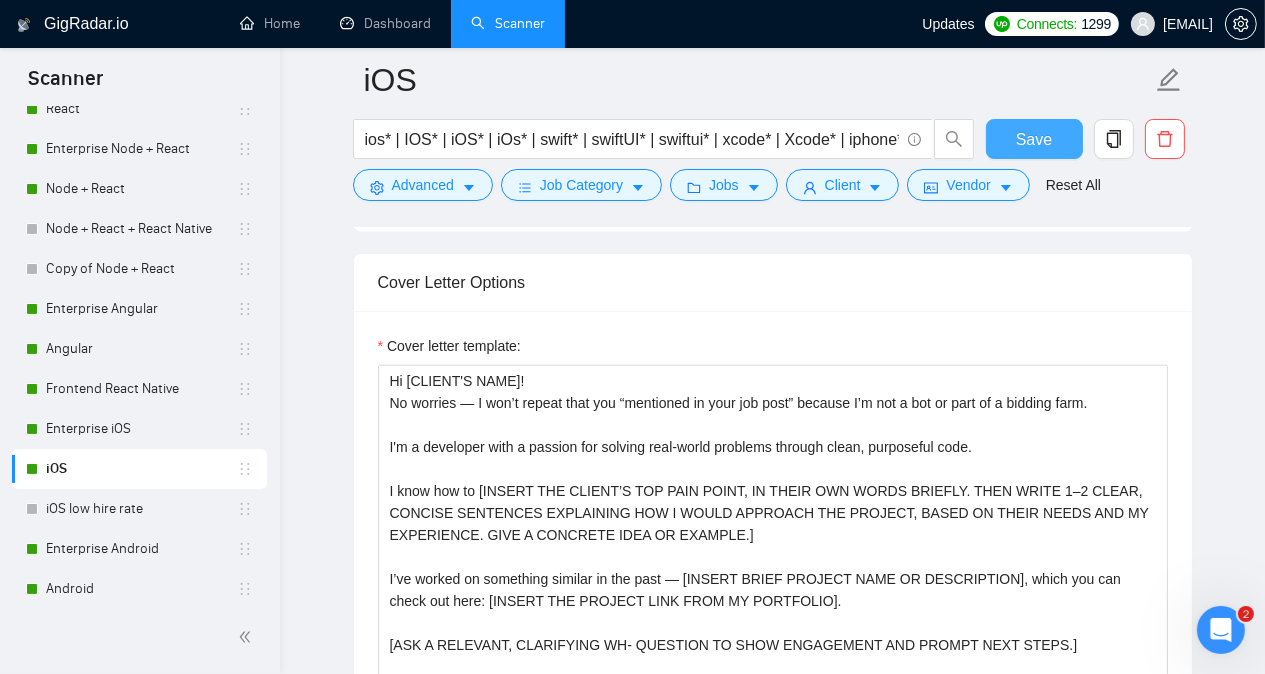 scroll, scrollTop: 2314, scrollLeft: 0, axis: vertical 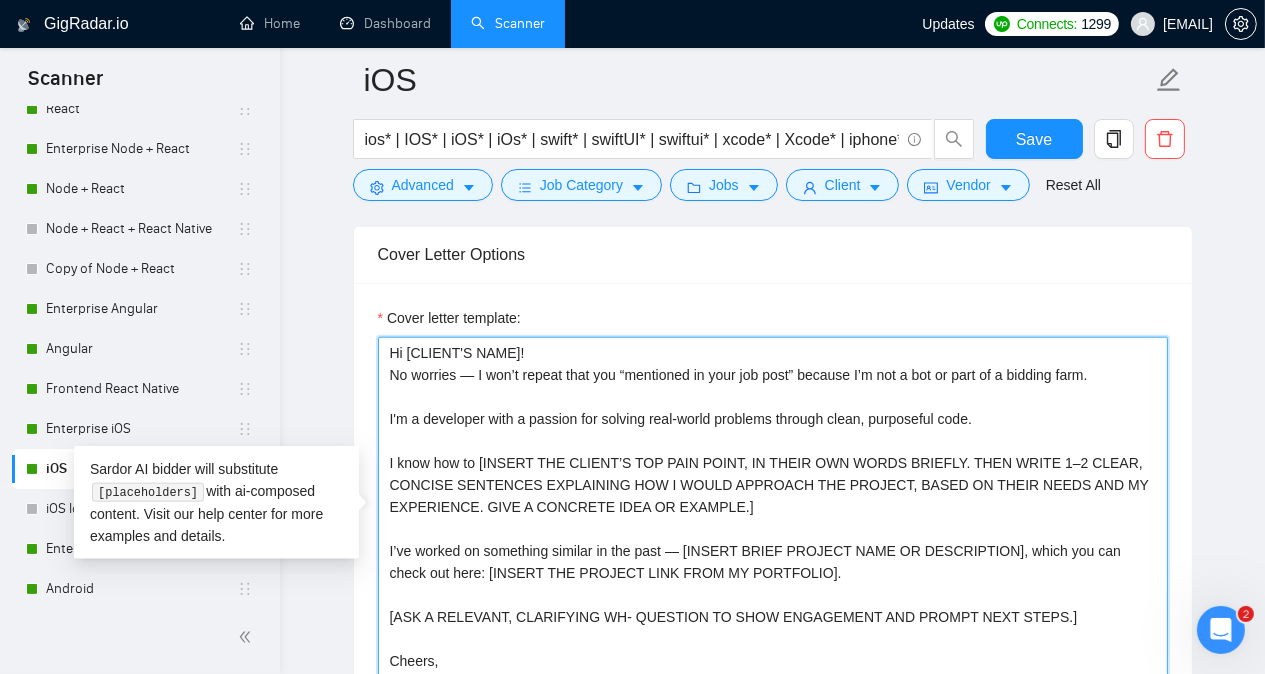 drag, startPoint x: 389, startPoint y: 305, endPoint x: 501, endPoint y: 607, distance: 322.09937 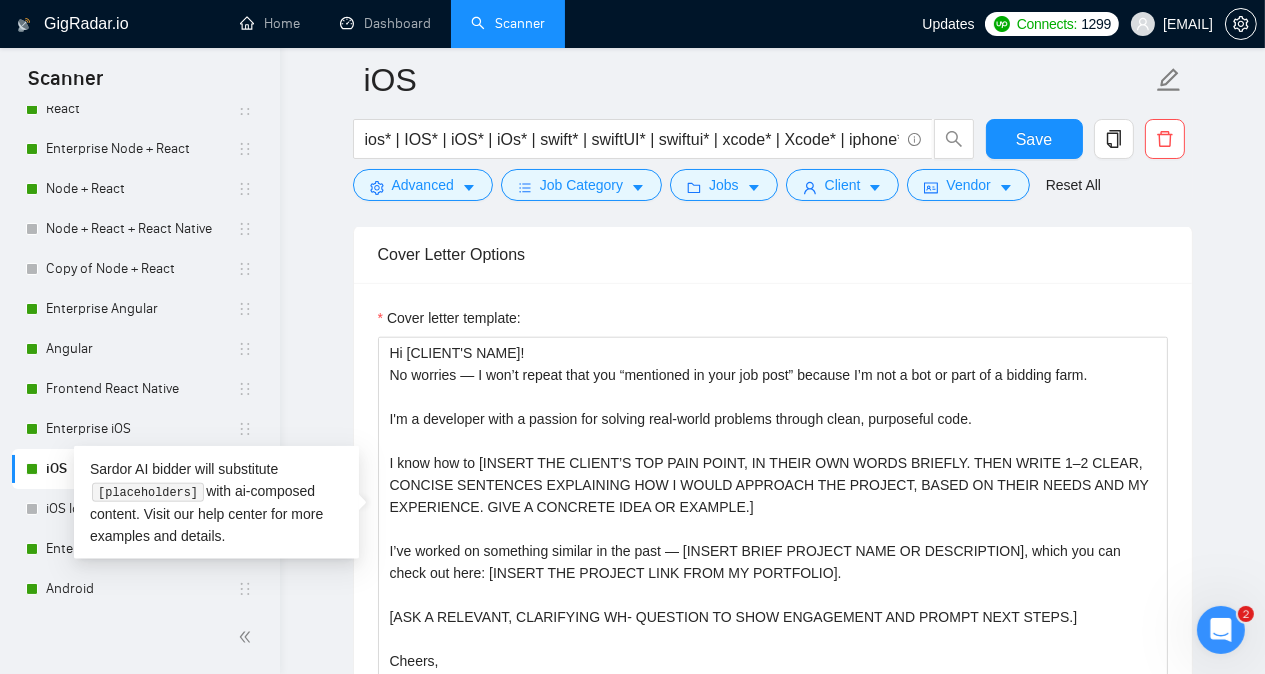 click on "Cover letter template: Hi [CLIENT'S NAME + emoji if tone allows],
No worries — I won’t repeat that you “mentioned in your job post” because I’m not a bot or part of a bidding farm.
I'm a developer with a passion for solving real-world problems through clean, purposeful code.
I know how to [INSERT THE CLIENT’S TOP PAIN POINT, IN THEIR OWN WORDS BRIEFLY. THEN WRITE 1–2 CLEAR, CONCISE SENTENCES EXPLAINING HOW I WOULD APPROACH THE PROJECT, BASED ON THEIR NEEDS AND MY EXPERIENCE. GIVE A CONCRETE IDEA OR EXAMPLE.]
I’ve worked on something similar in the past — [INSERT BRIEF PROJECT NAME OR DESCRIPTION], which you can check out here: [INSERT THE PROJECT LINK FROM MY PORTFOLIO].
[ASK A RELEVANT, CLARIFYING WH- QUESTION TO SHOW ENGAGEMENT AND PROMPT NEXT STEPS.]
Cheers,
[PERSON'S NAME]" at bounding box center (773, 559) 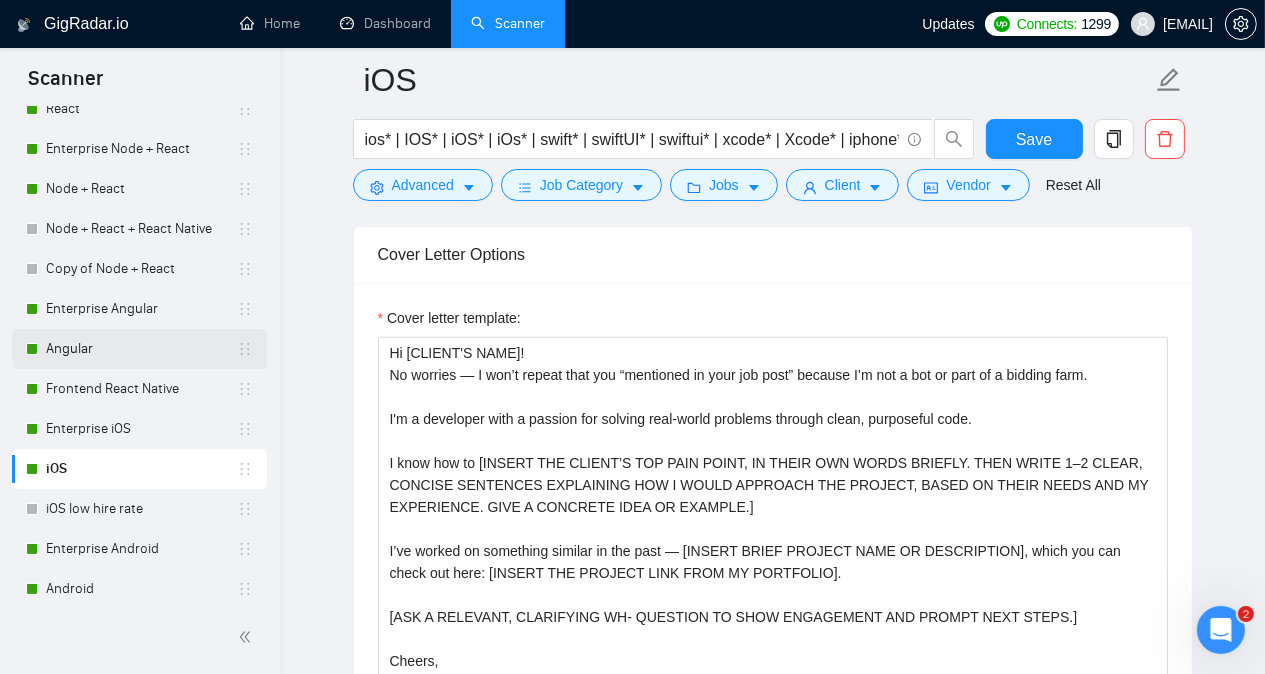 click on "Angular" at bounding box center [141, 349] 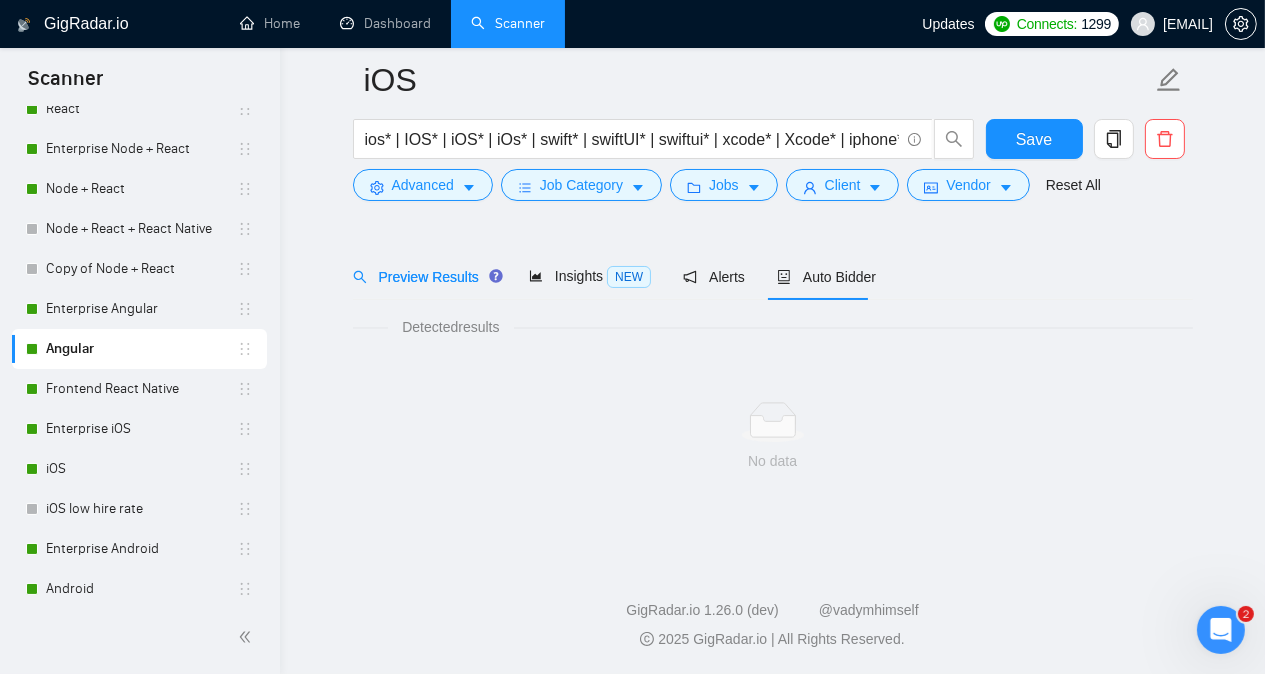 scroll, scrollTop: 55, scrollLeft: 0, axis: vertical 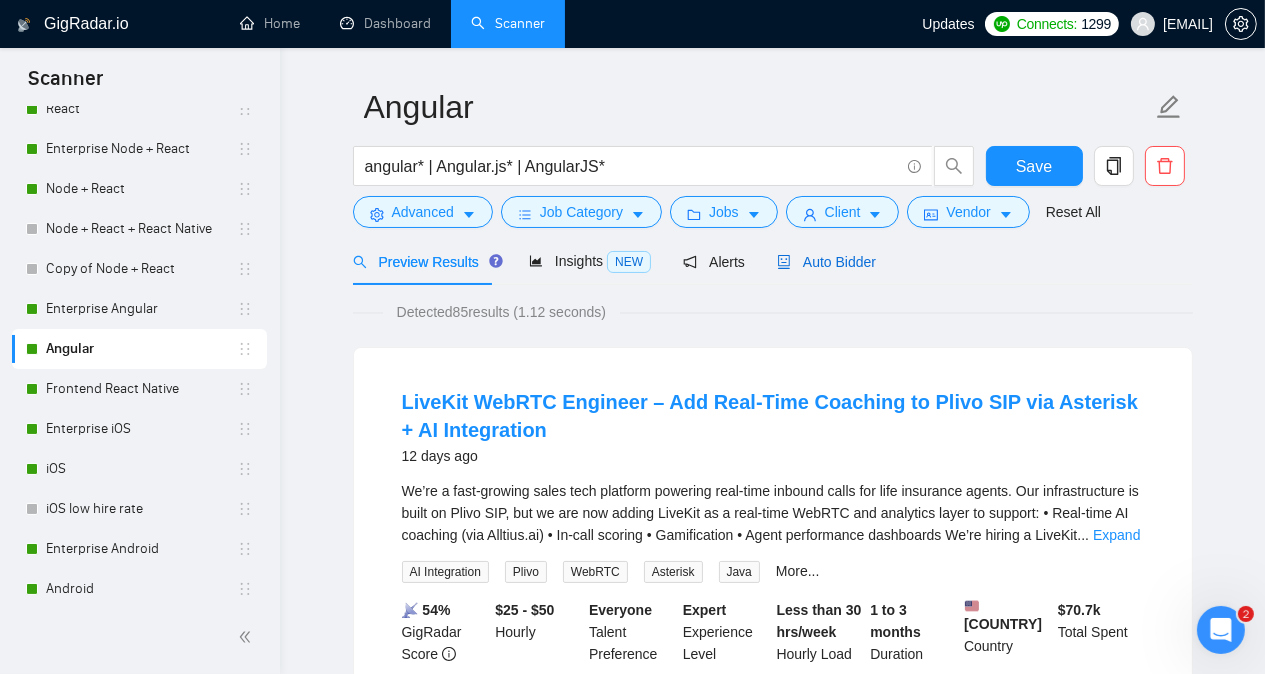 click on "Auto Bidder" at bounding box center (826, 262) 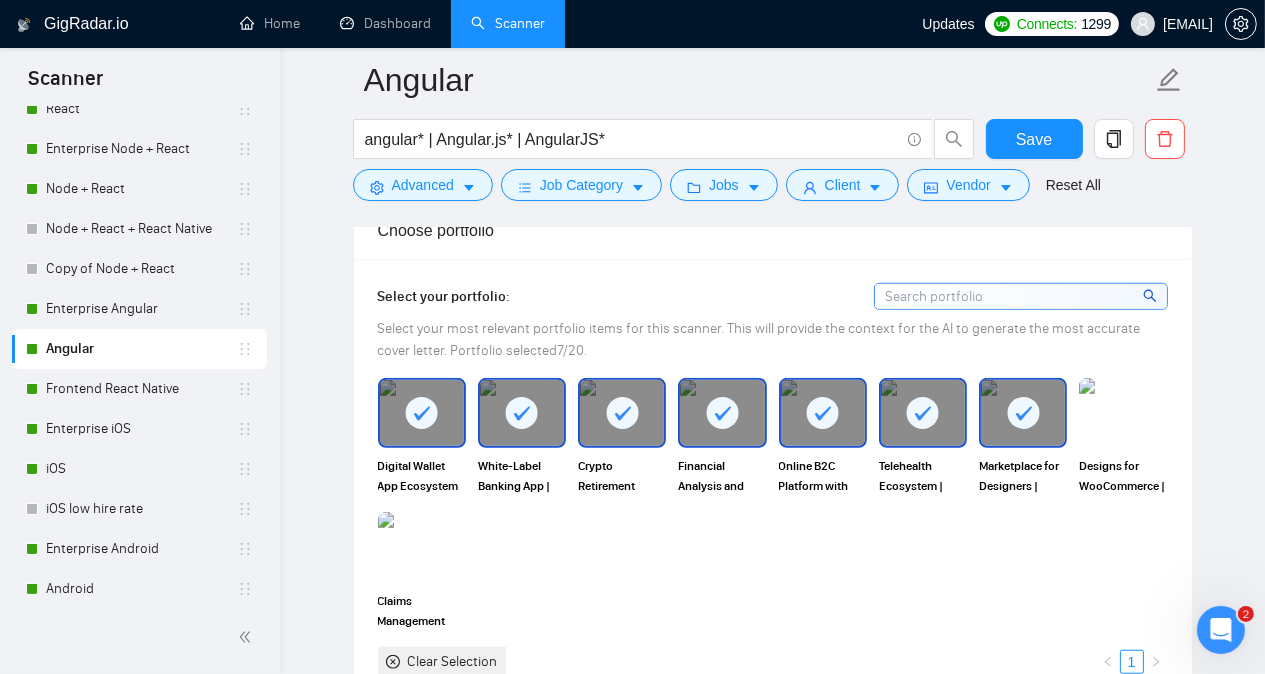 scroll, scrollTop: 1808, scrollLeft: 0, axis: vertical 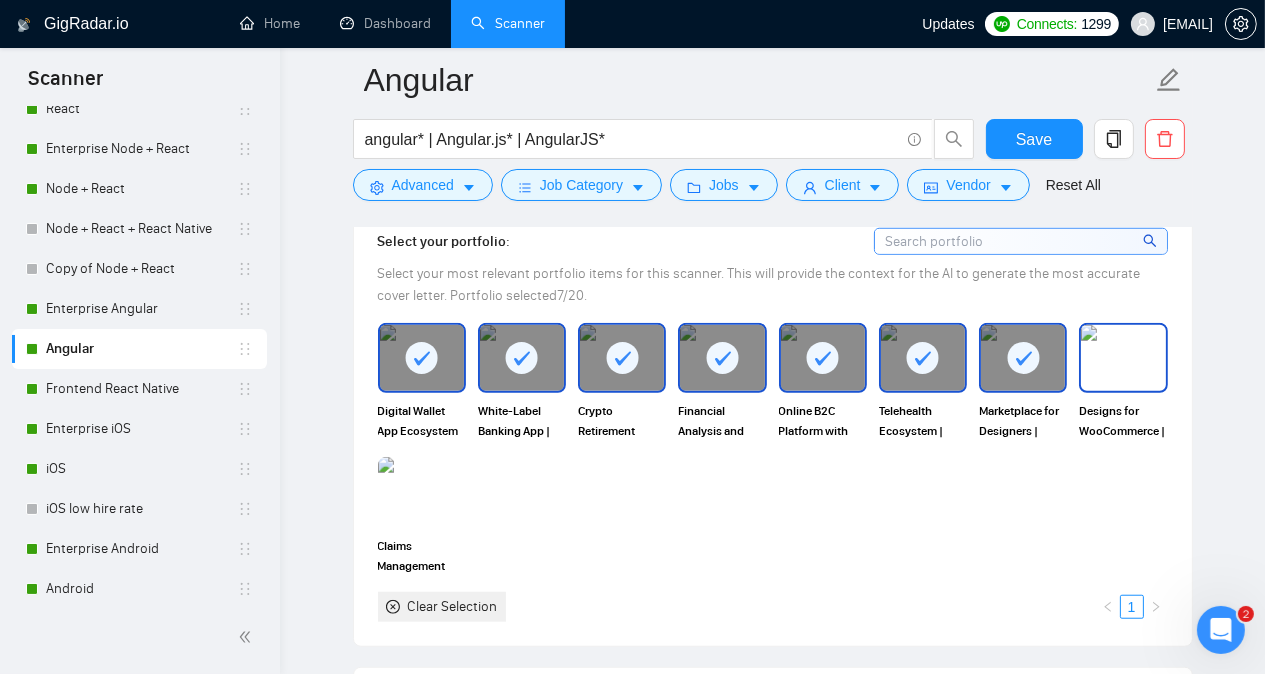 click at bounding box center (1123, 358) 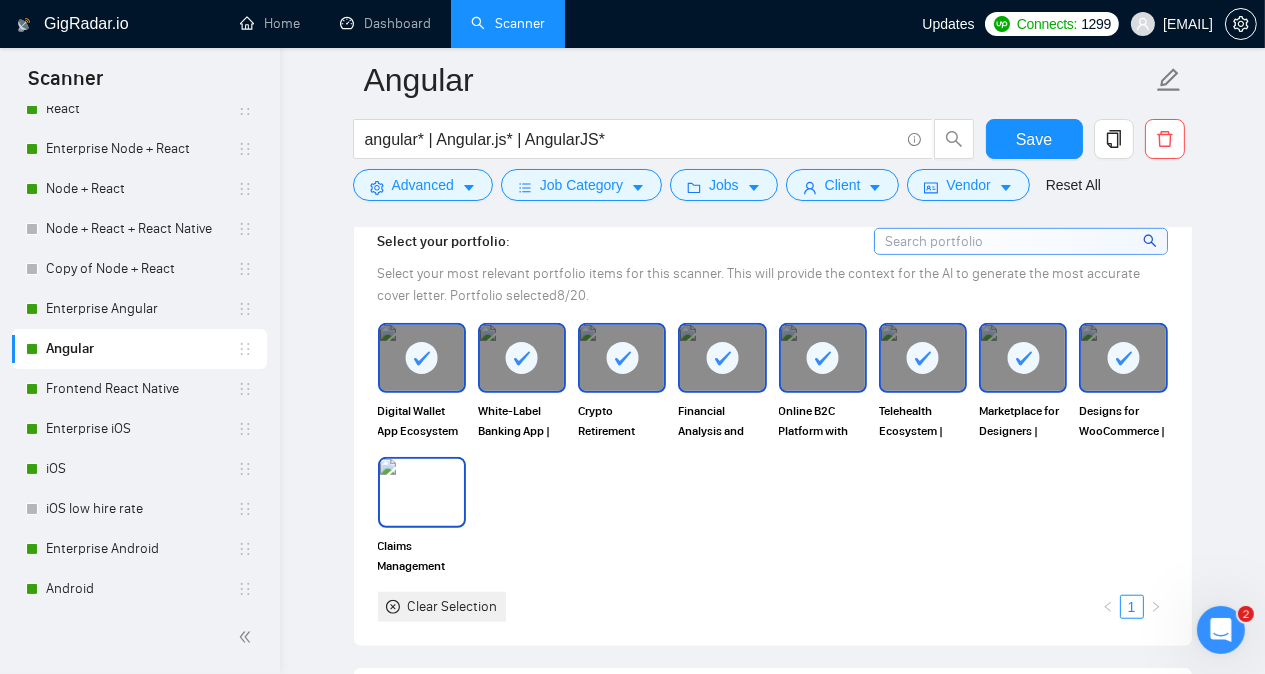 click at bounding box center [422, 492] 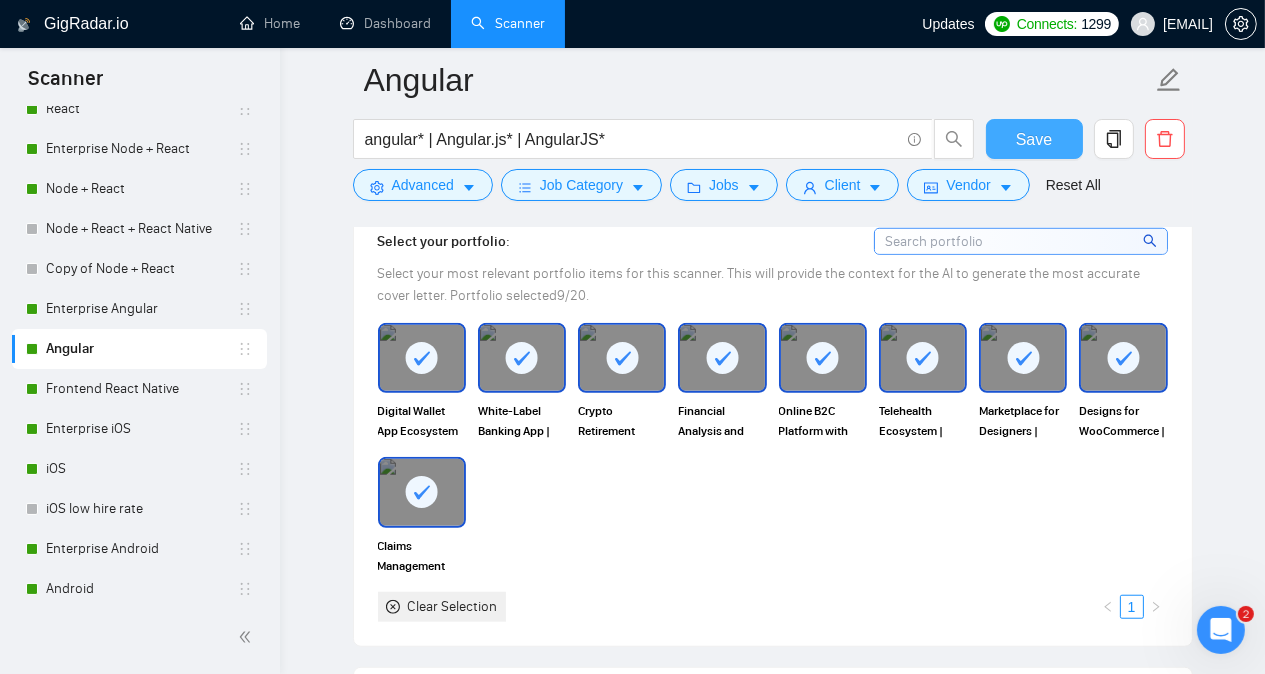 click on "Save" at bounding box center [1034, 139] 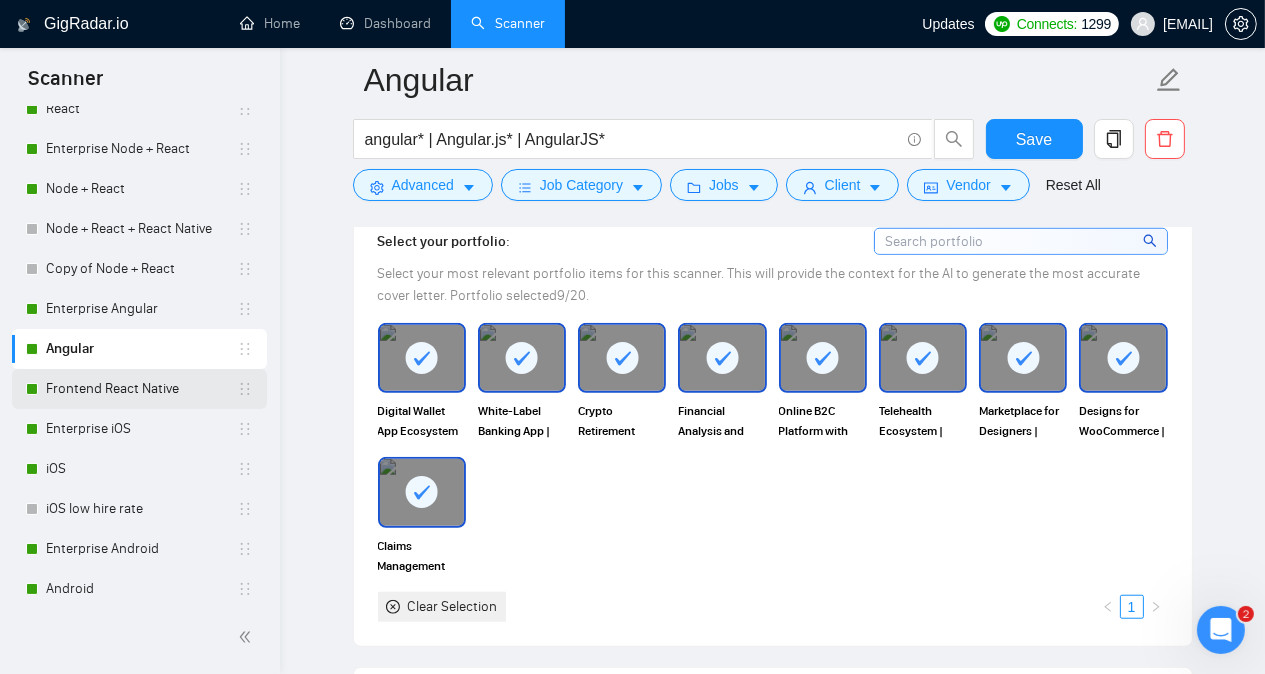 click on "Frontend React Native" at bounding box center (141, 389) 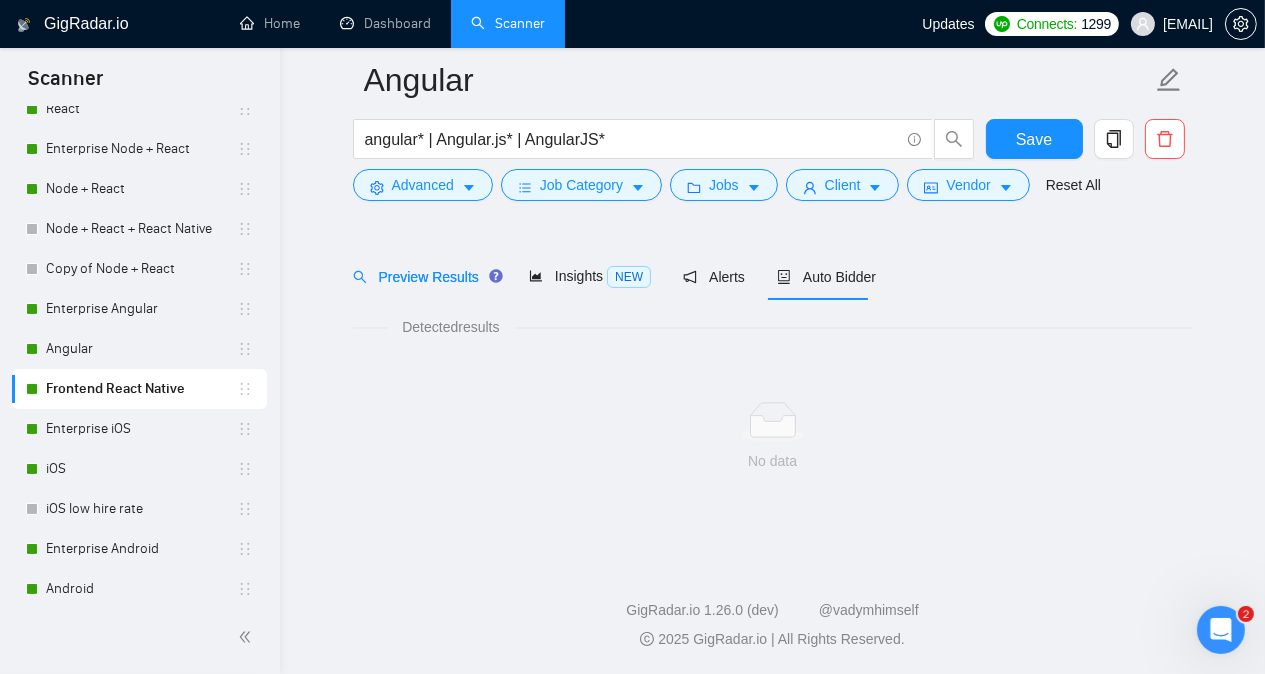 scroll, scrollTop: 55, scrollLeft: 0, axis: vertical 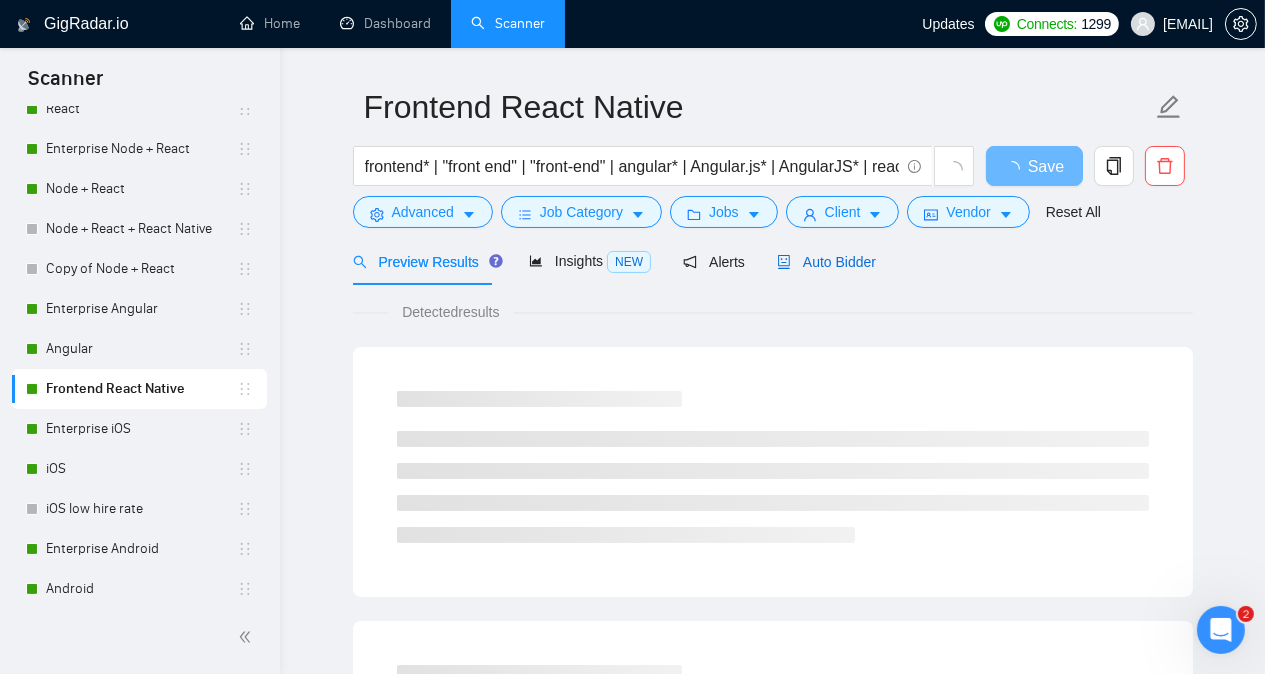 click on "Auto Bidder" at bounding box center [826, 262] 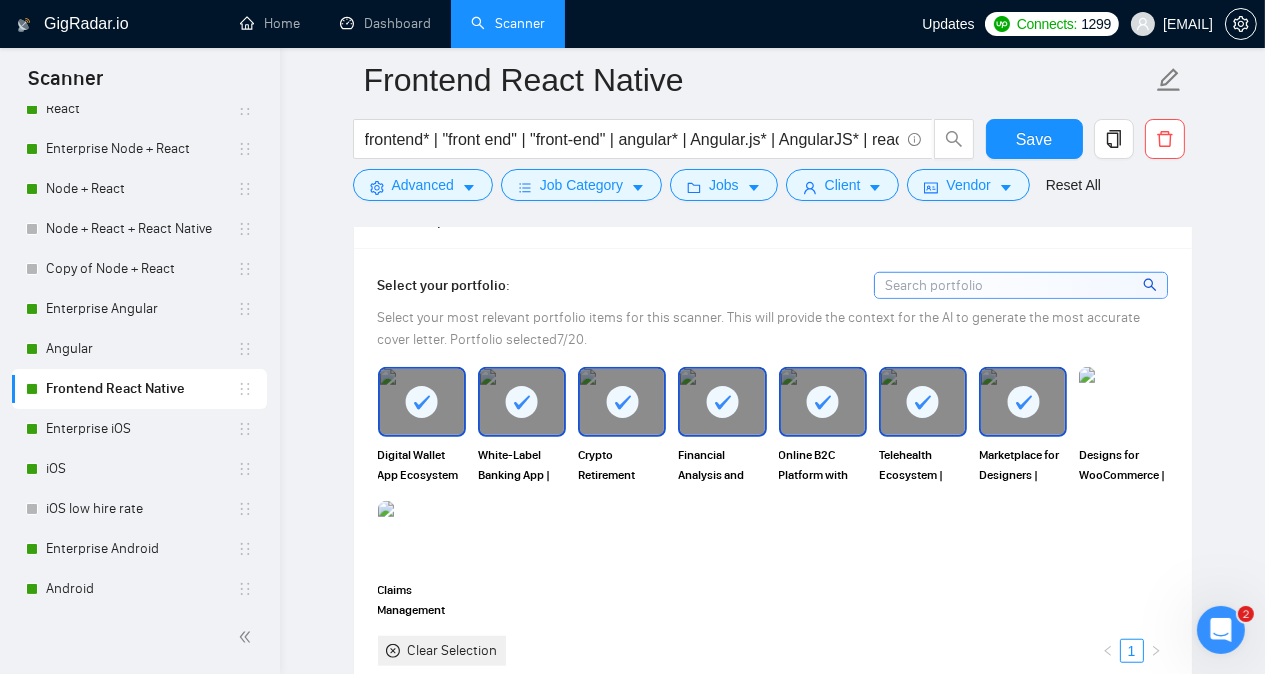 scroll, scrollTop: 1770, scrollLeft: 0, axis: vertical 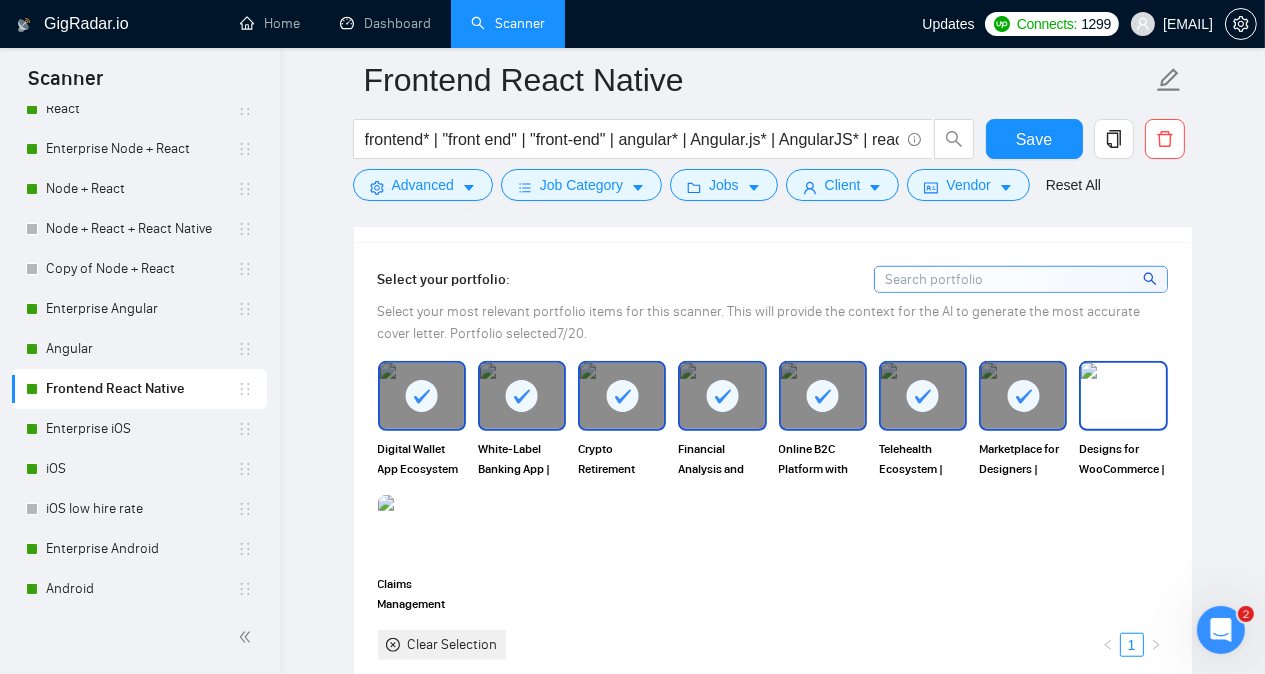click at bounding box center [1123, 396] 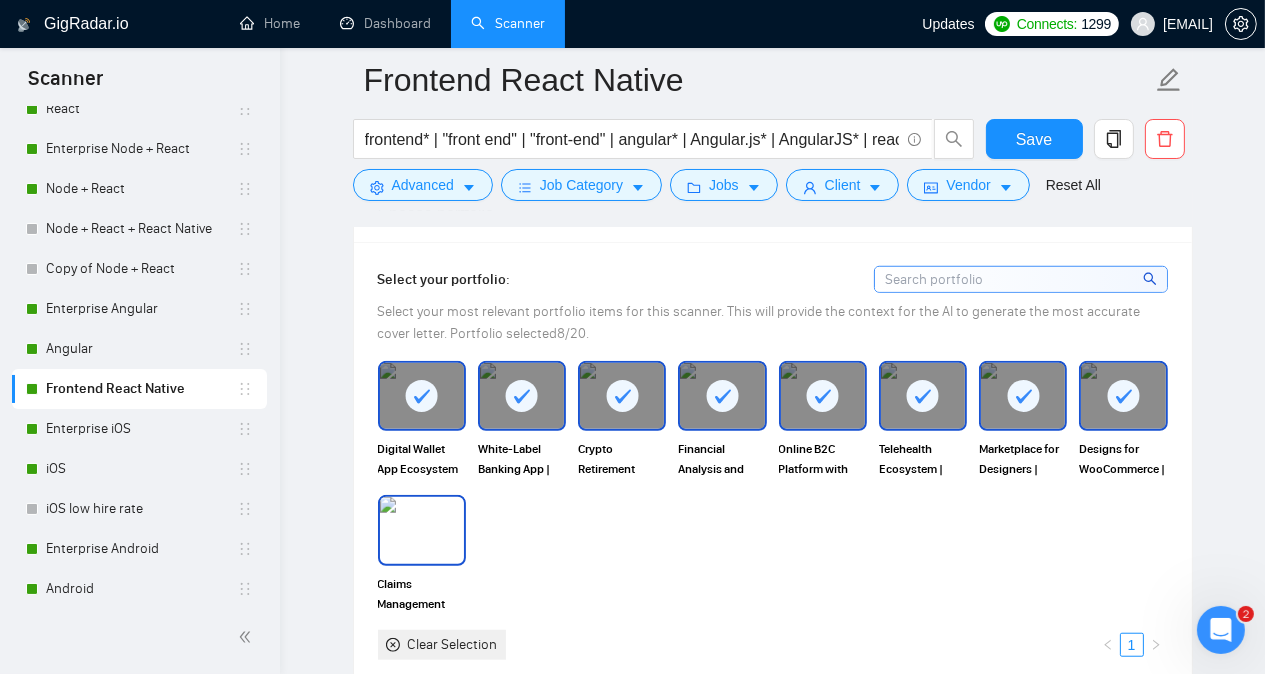 click at bounding box center (422, 530) 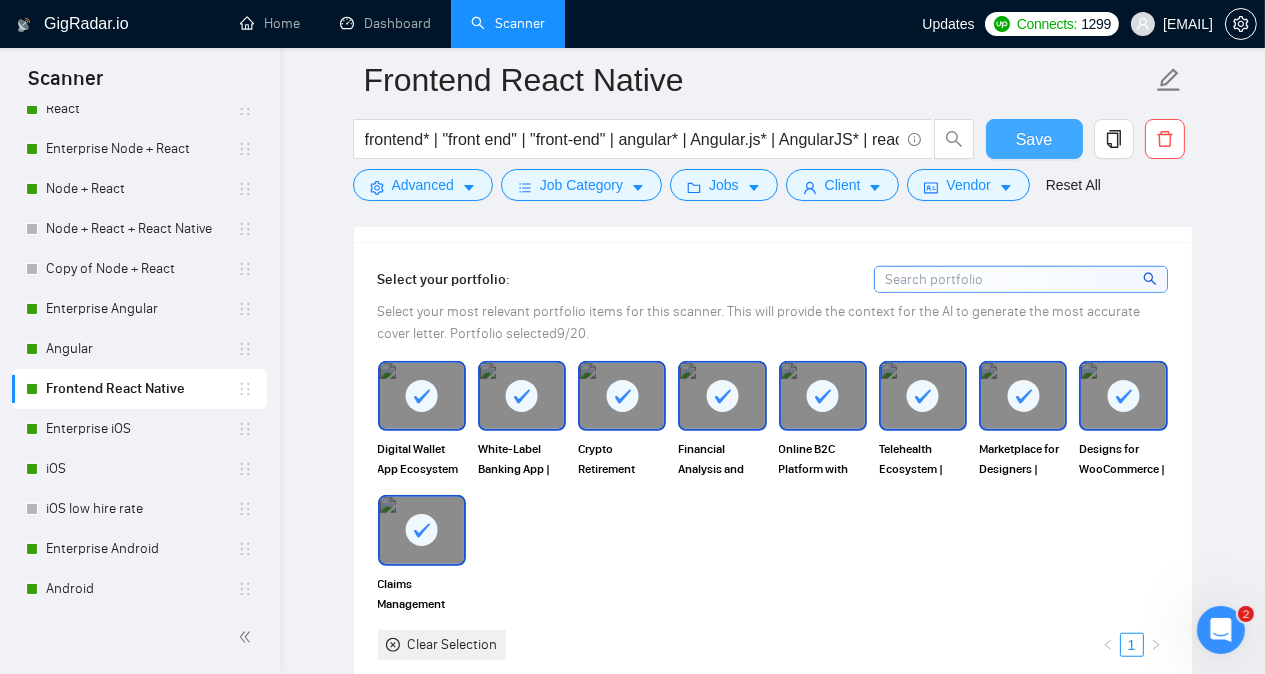 click on "Save" at bounding box center (1034, 139) 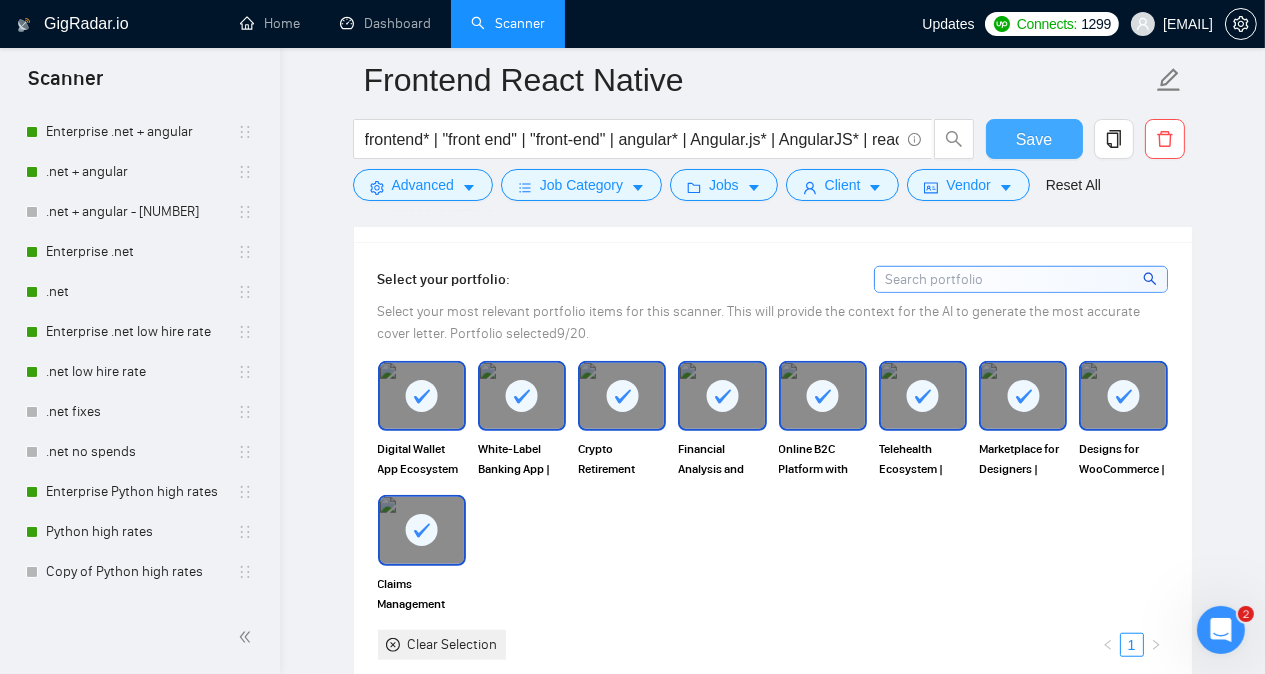 scroll, scrollTop: 0, scrollLeft: 0, axis: both 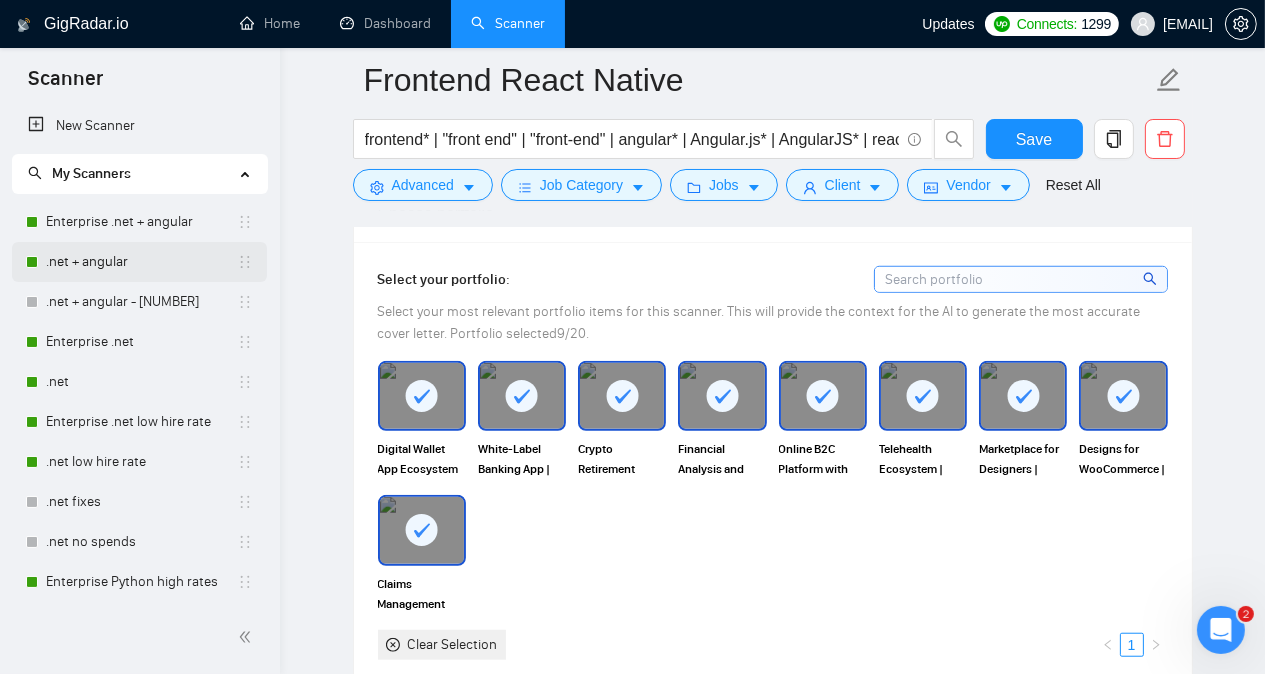click on ".net + angular" at bounding box center [141, 262] 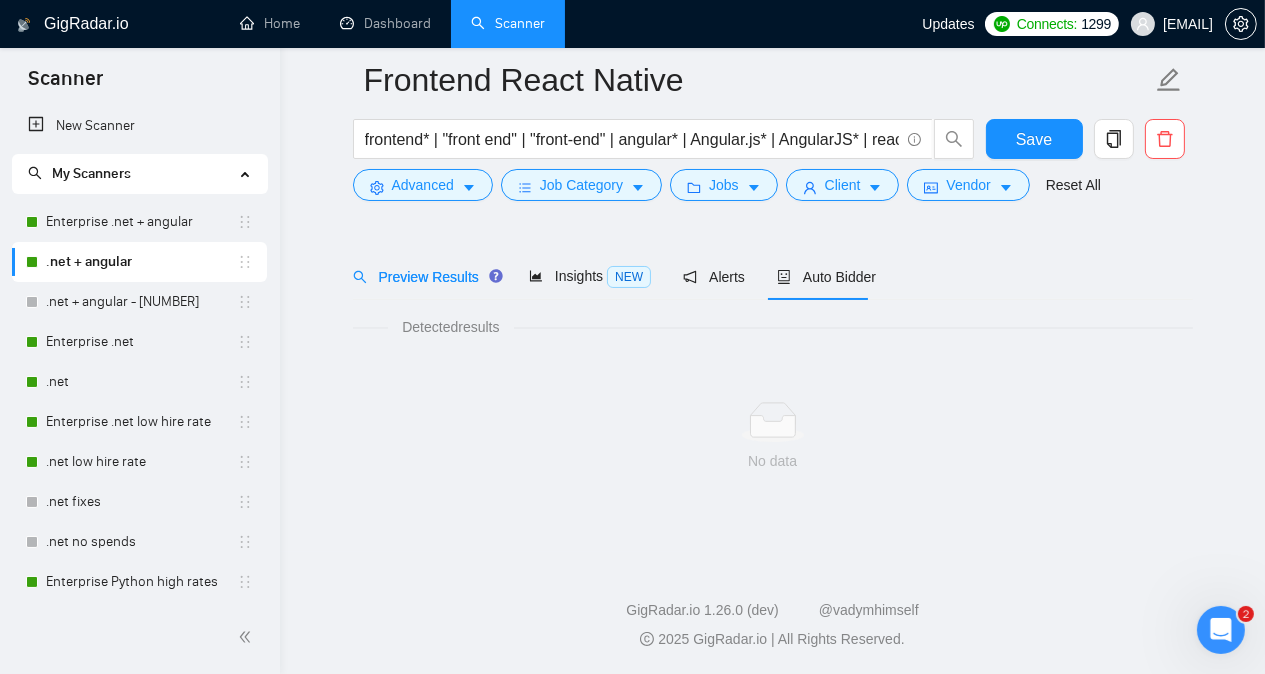 scroll, scrollTop: 55, scrollLeft: 0, axis: vertical 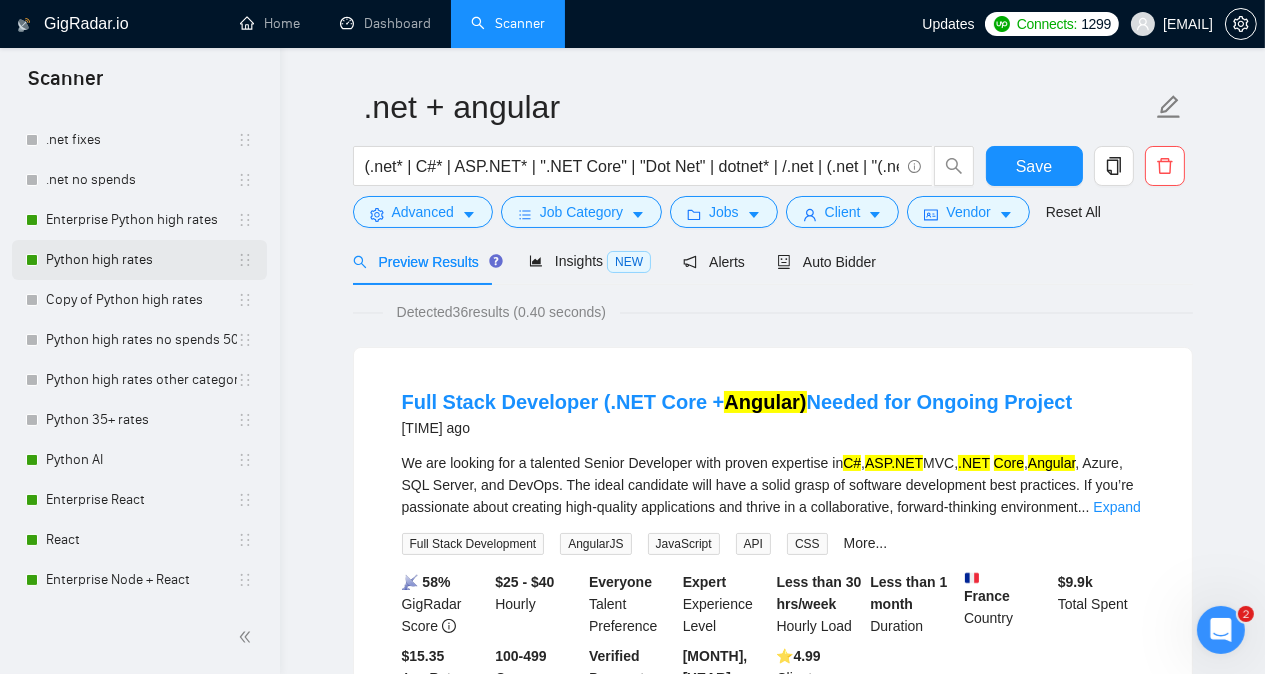 click on "Python high rates" at bounding box center (141, 260) 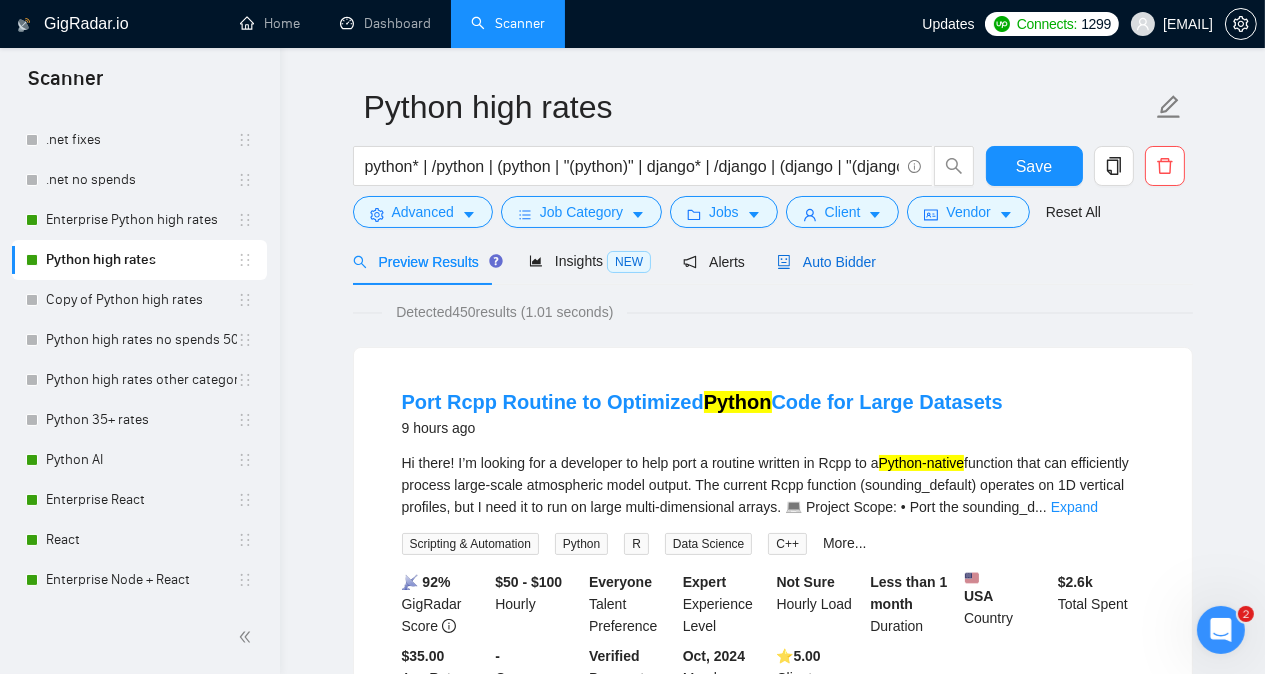 click on "Auto Bidder" at bounding box center (826, 262) 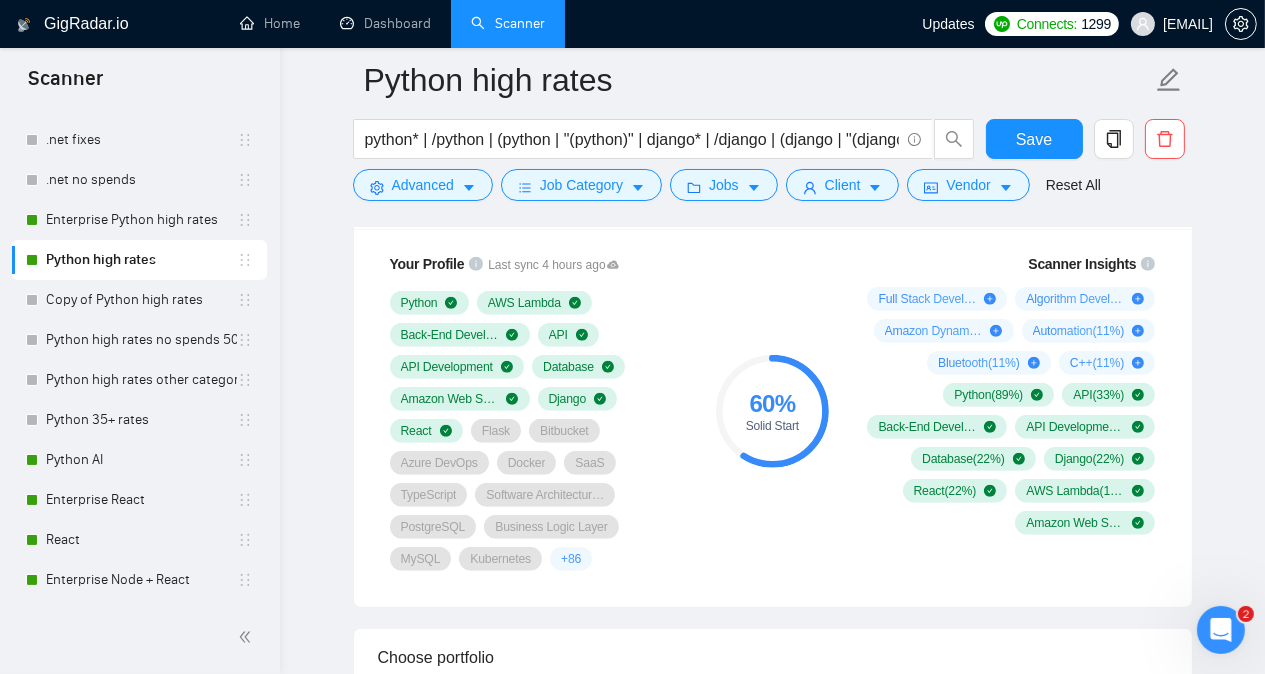 scroll, scrollTop: 1364, scrollLeft: 0, axis: vertical 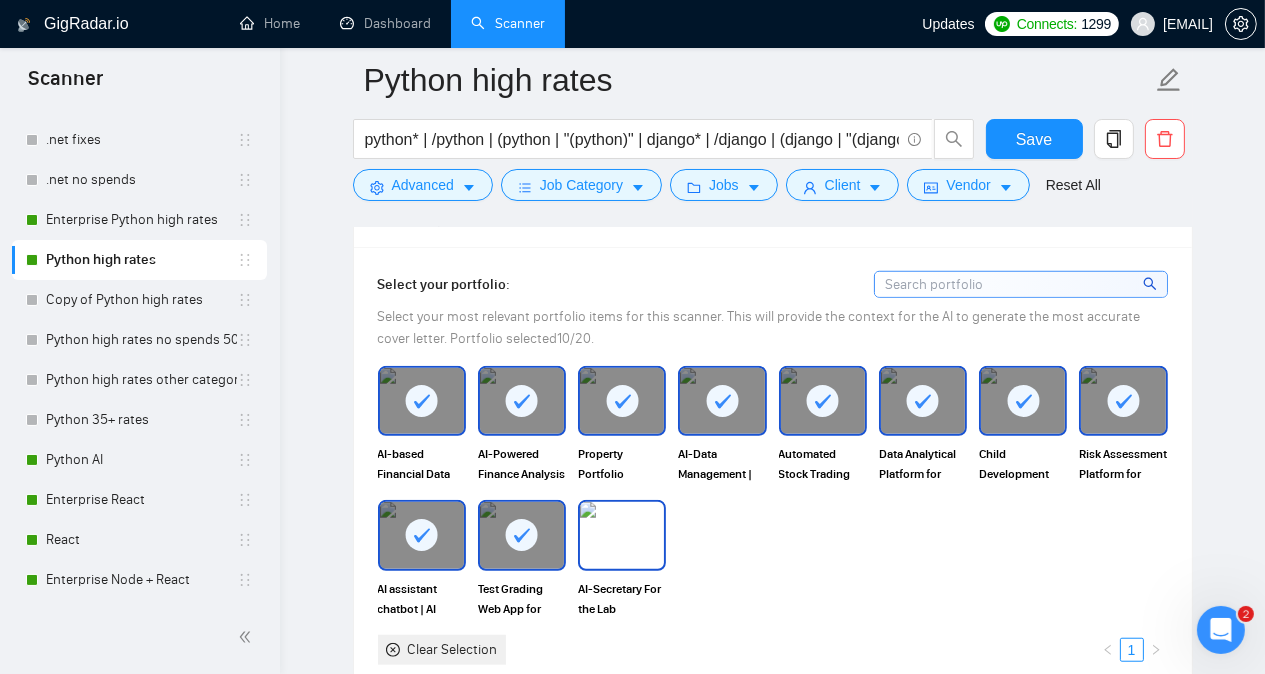 click at bounding box center (622, 535) 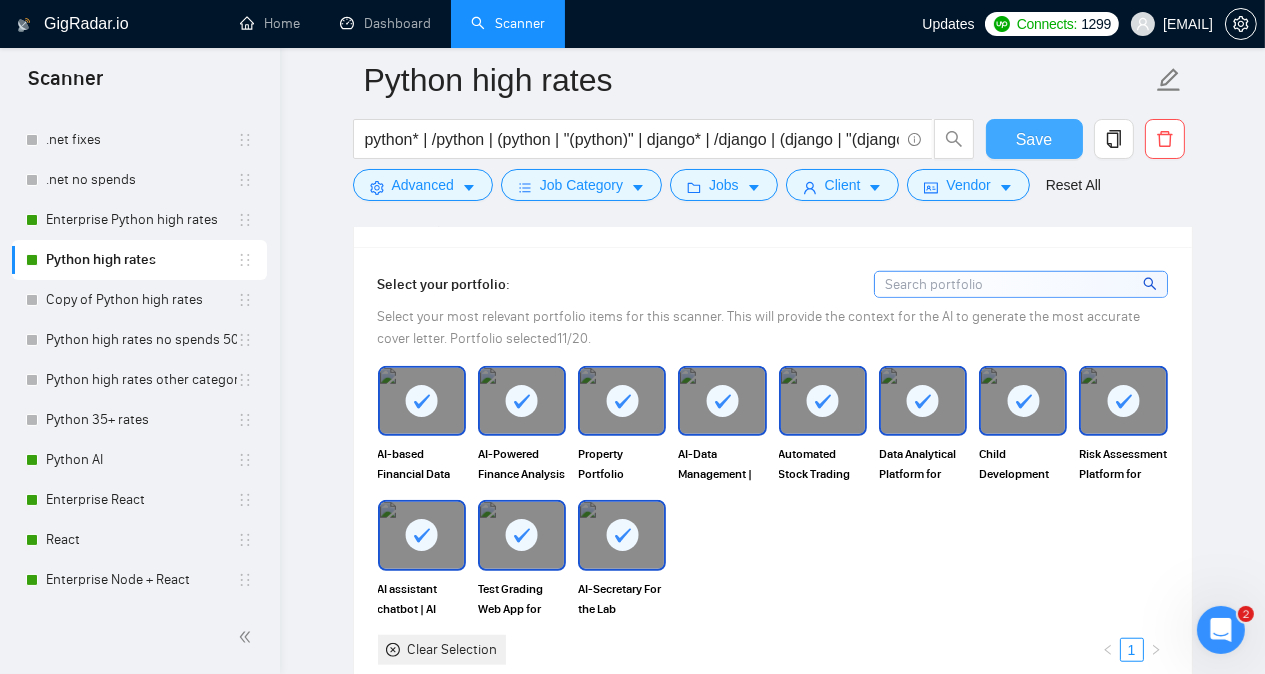 click on "Save" at bounding box center (1034, 139) 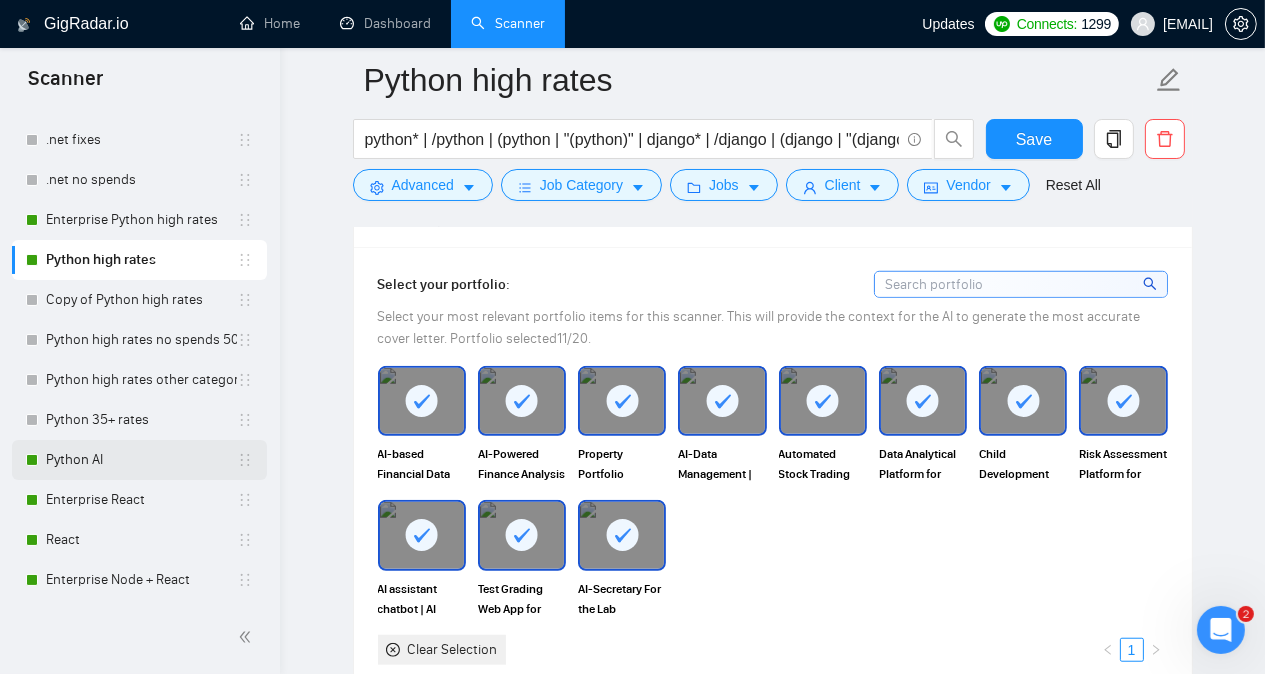 click on "Python AI" at bounding box center (141, 460) 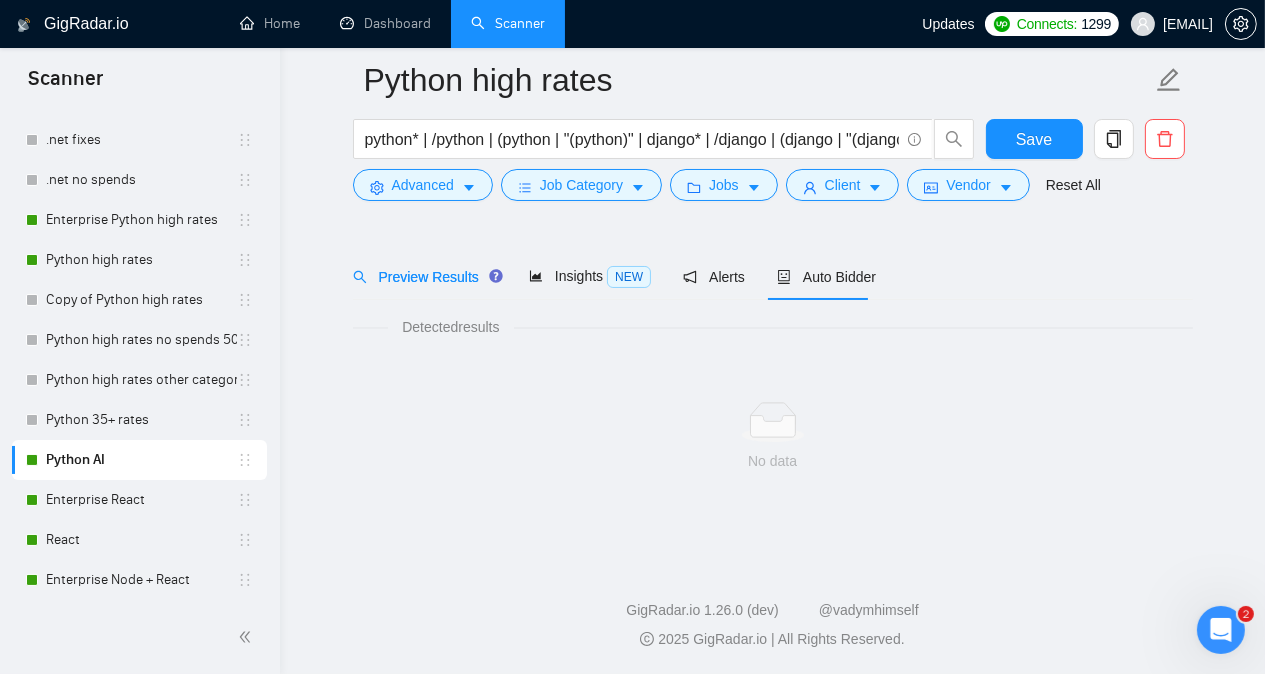 scroll, scrollTop: 55, scrollLeft: 0, axis: vertical 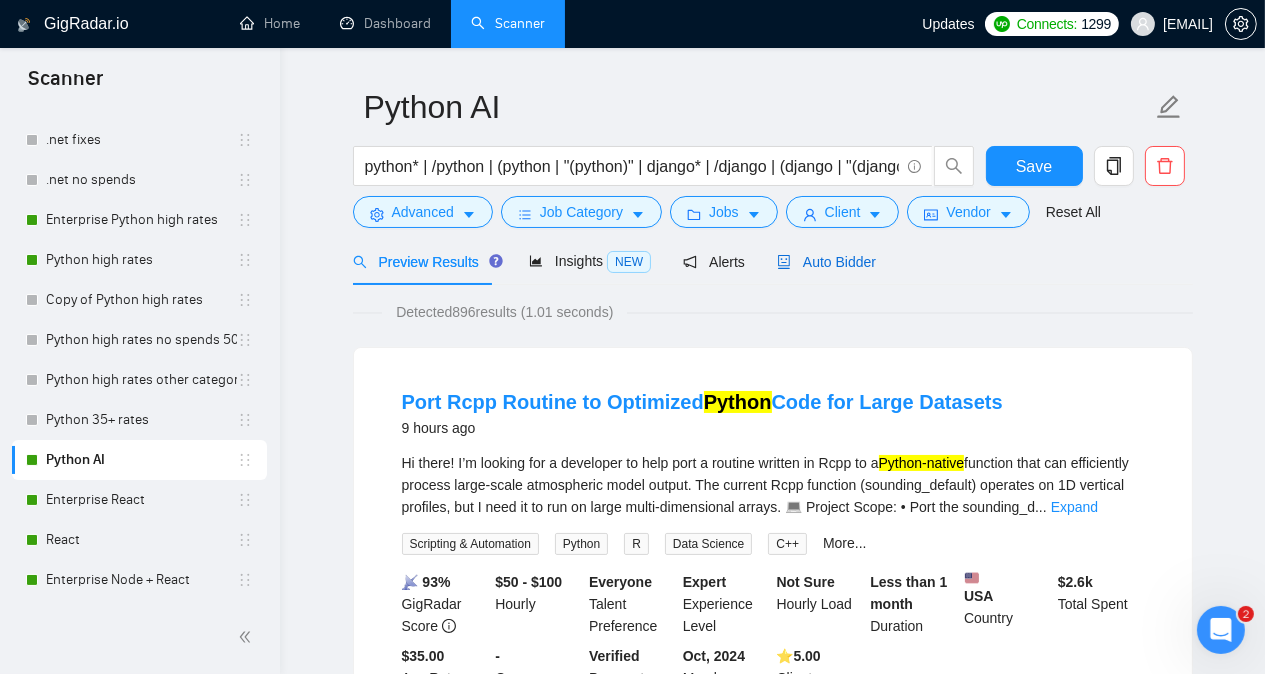 click on "Auto Bidder" at bounding box center (826, 262) 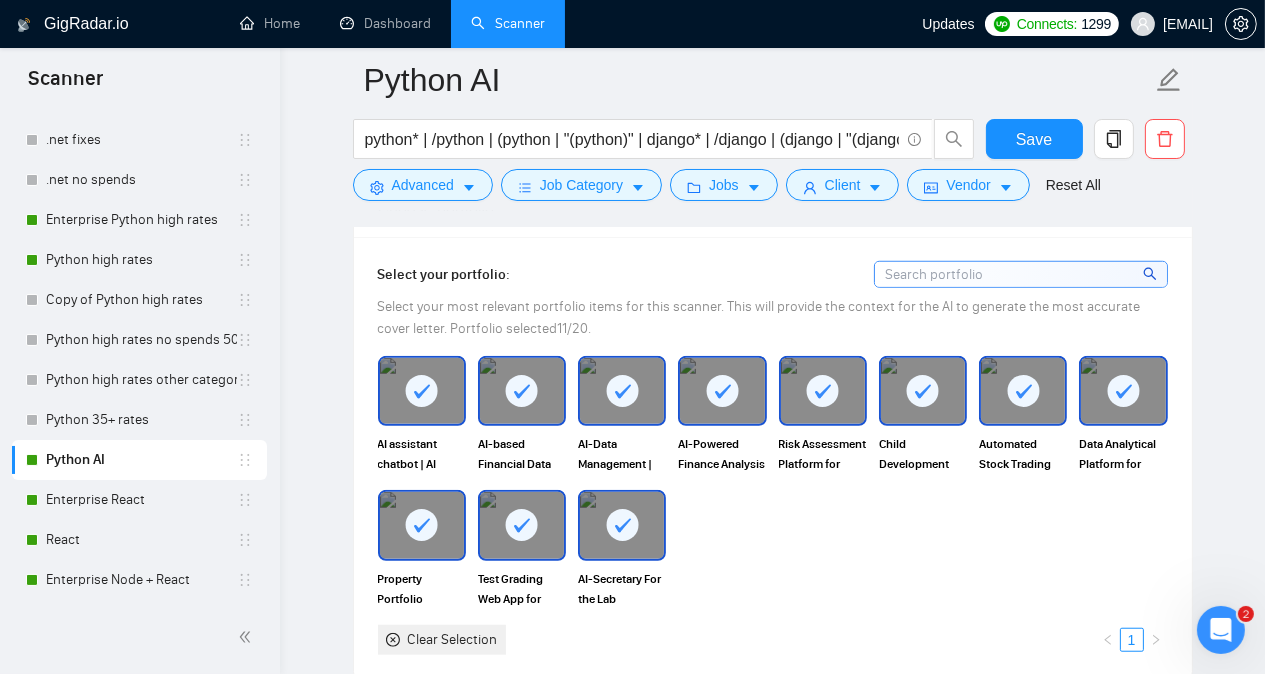 scroll, scrollTop: 1813, scrollLeft: 0, axis: vertical 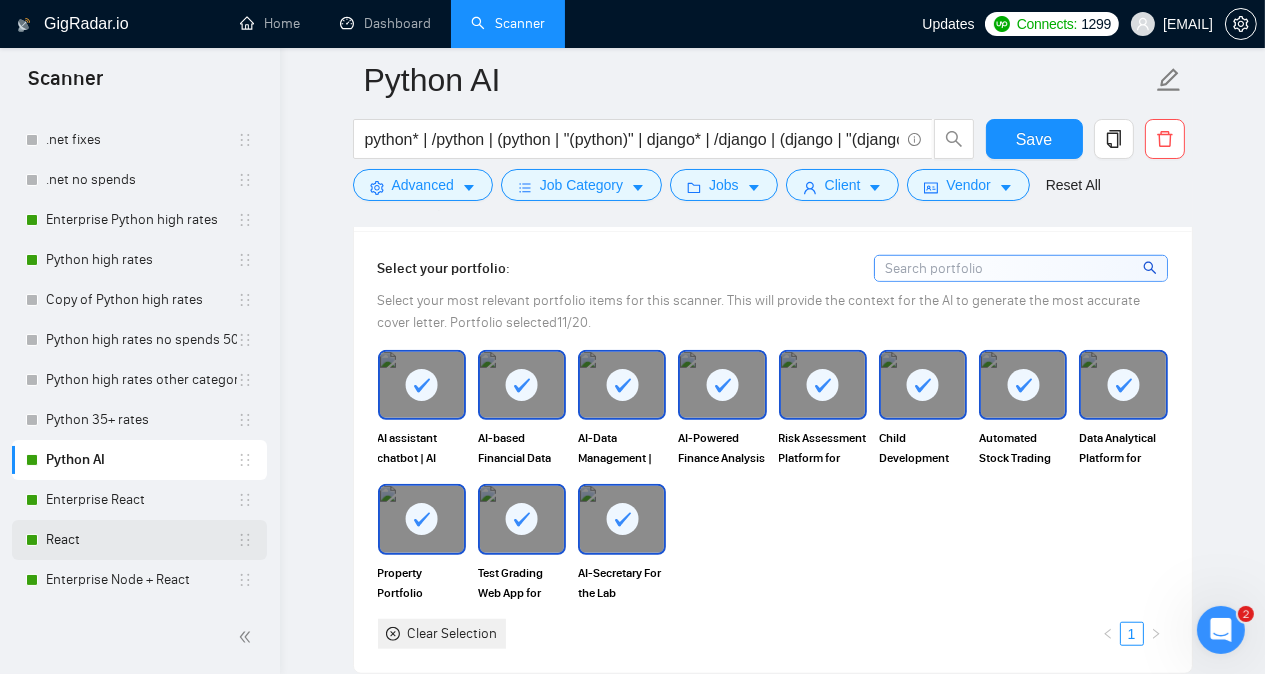 click on "React" at bounding box center (141, 540) 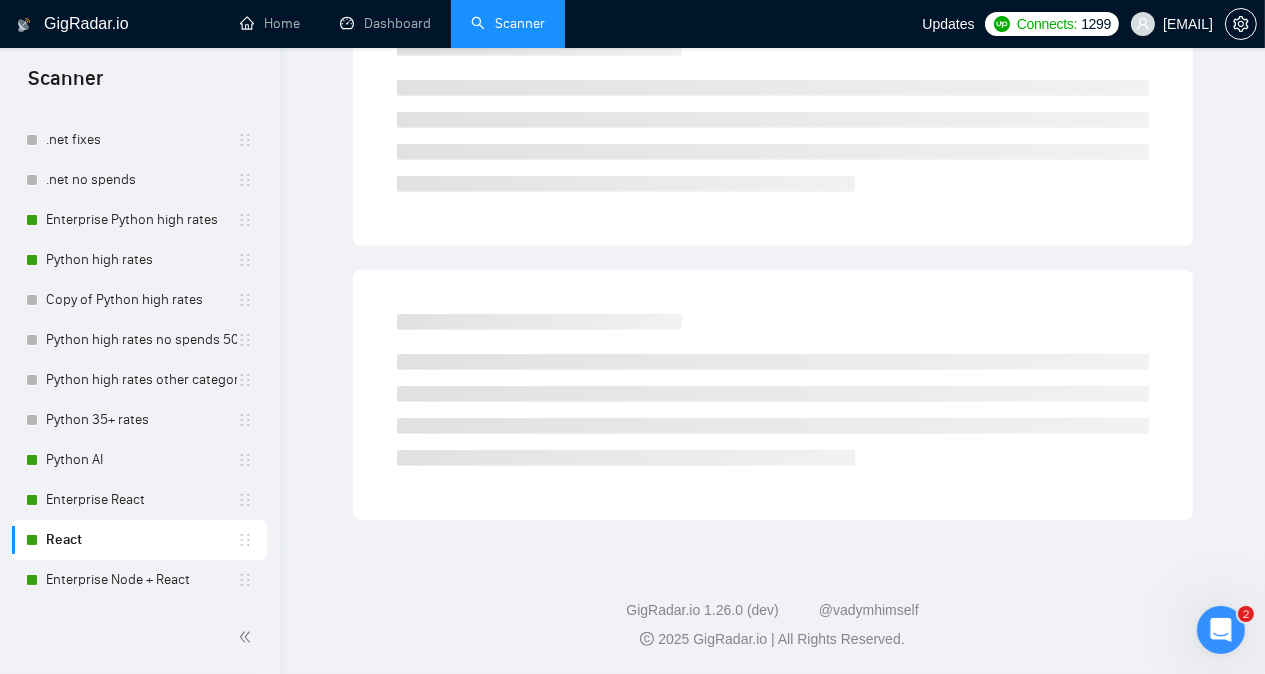 scroll, scrollTop: 55, scrollLeft: 0, axis: vertical 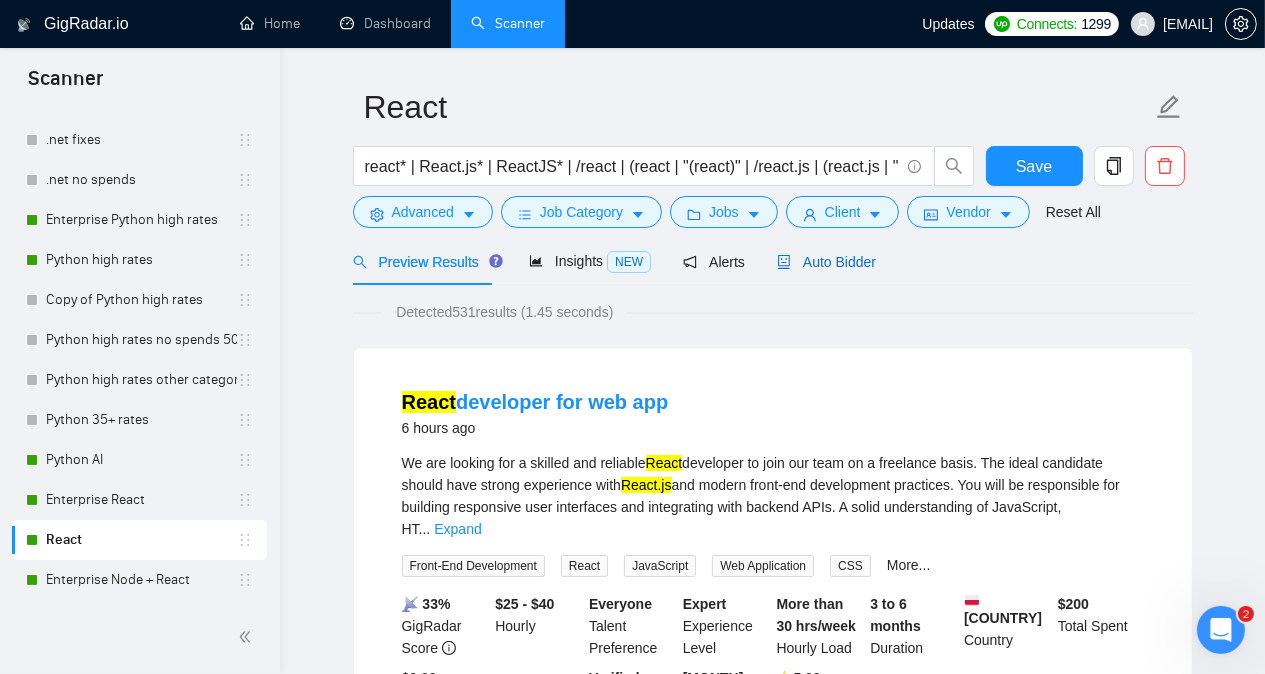 click on "Auto Bidder" at bounding box center (826, 262) 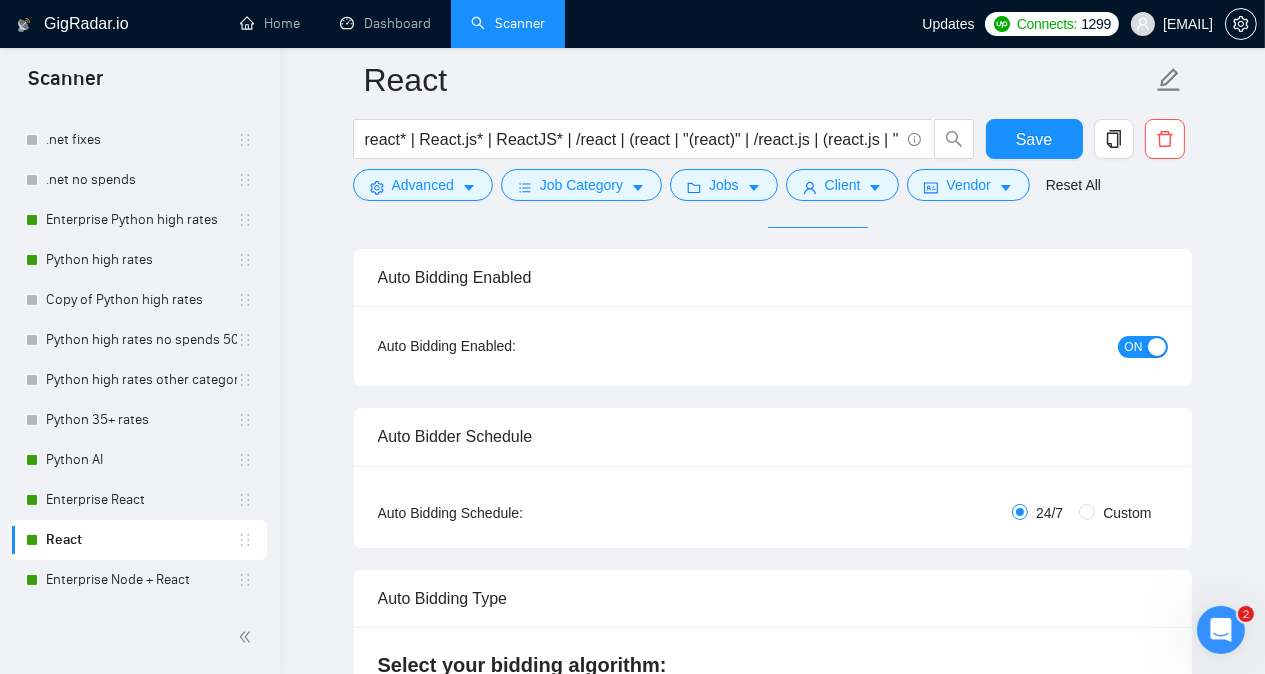 scroll, scrollTop: 194, scrollLeft: 0, axis: vertical 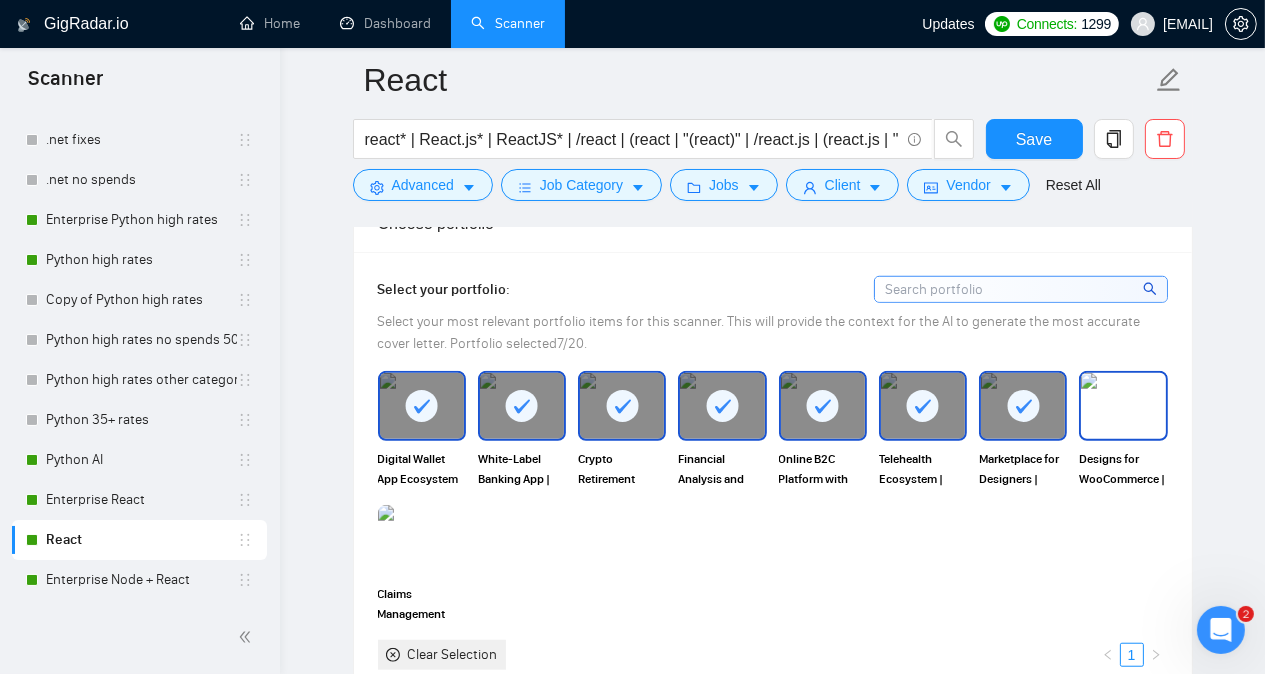 click at bounding box center (1123, 406) 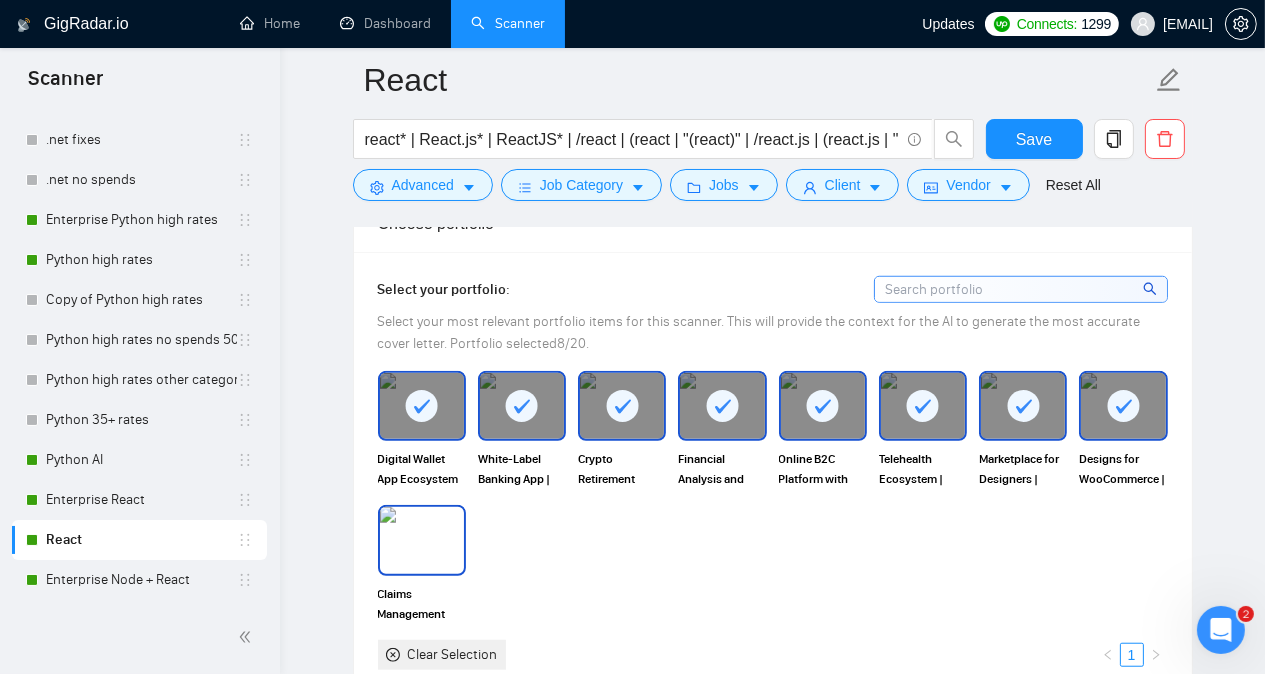 click at bounding box center (422, 540) 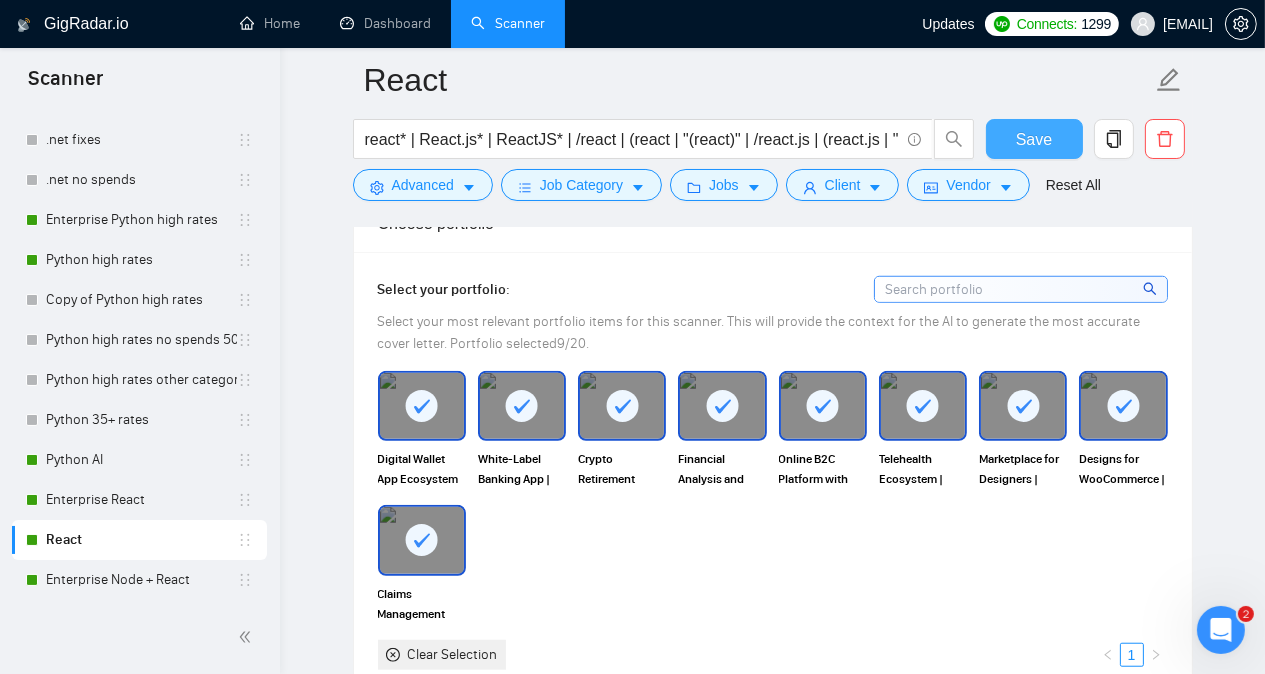 click on "Save" at bounding box center [1034, 139] 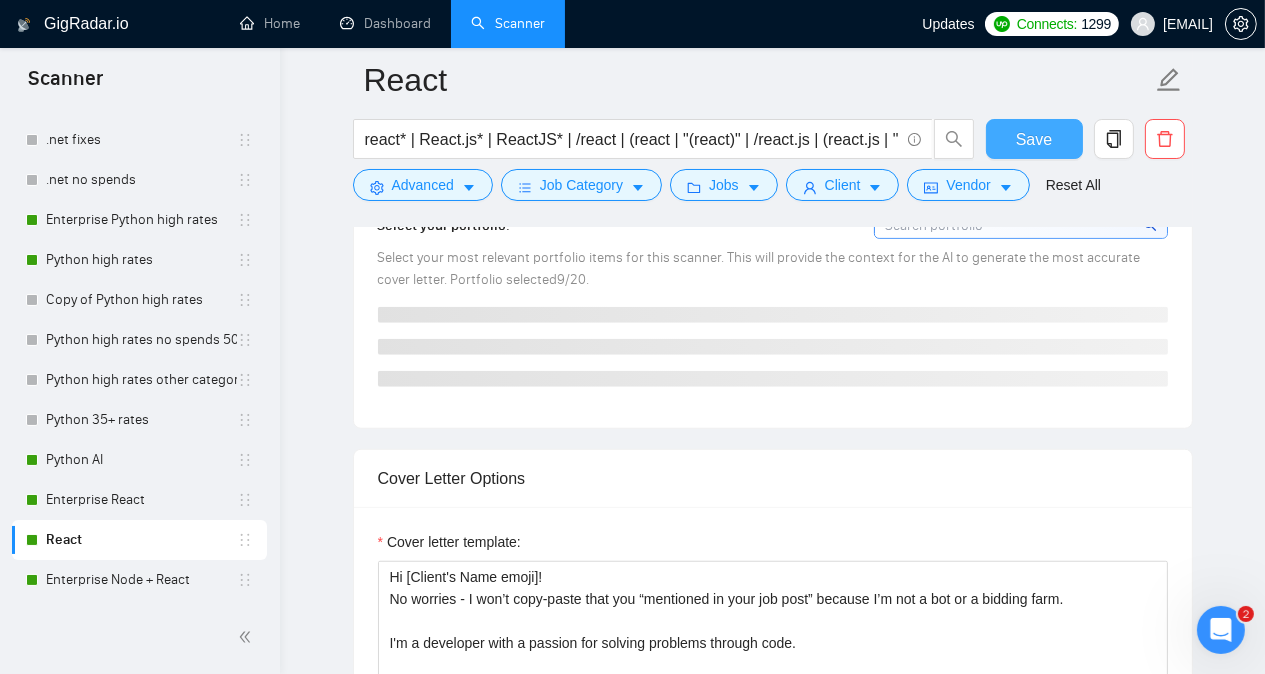 type 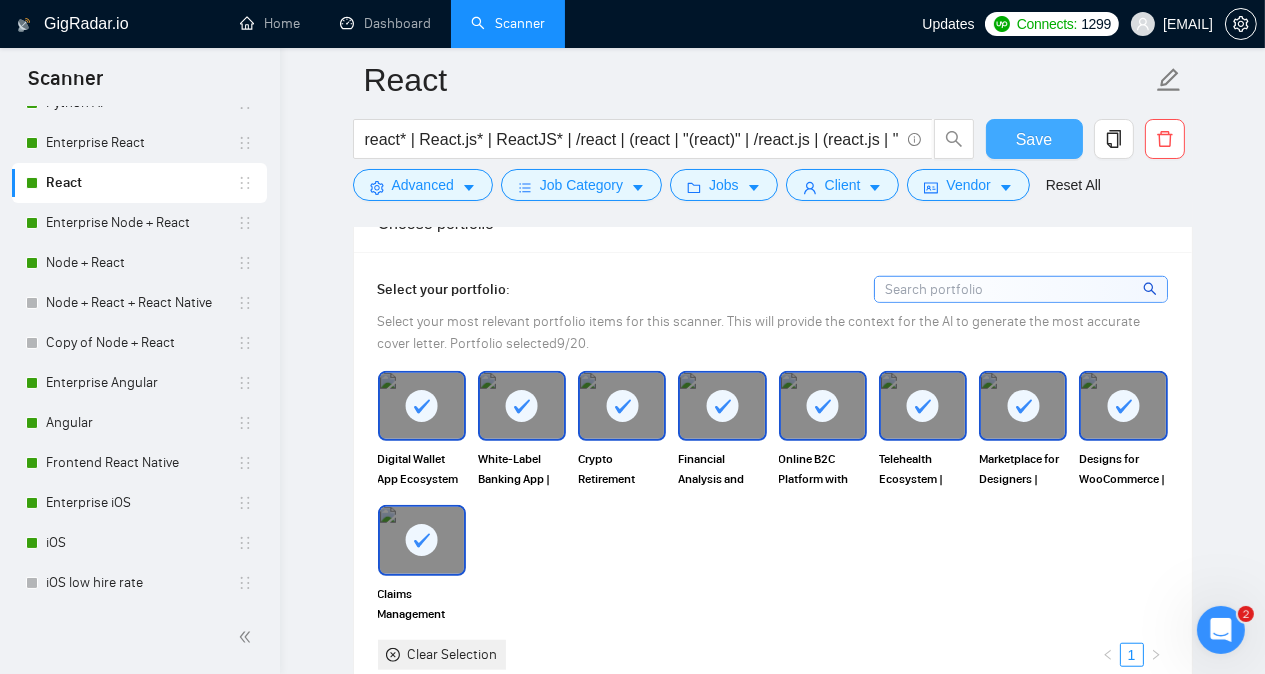 scroll, scrollTop: 741, scrollLeft: 0, axis: vertical 